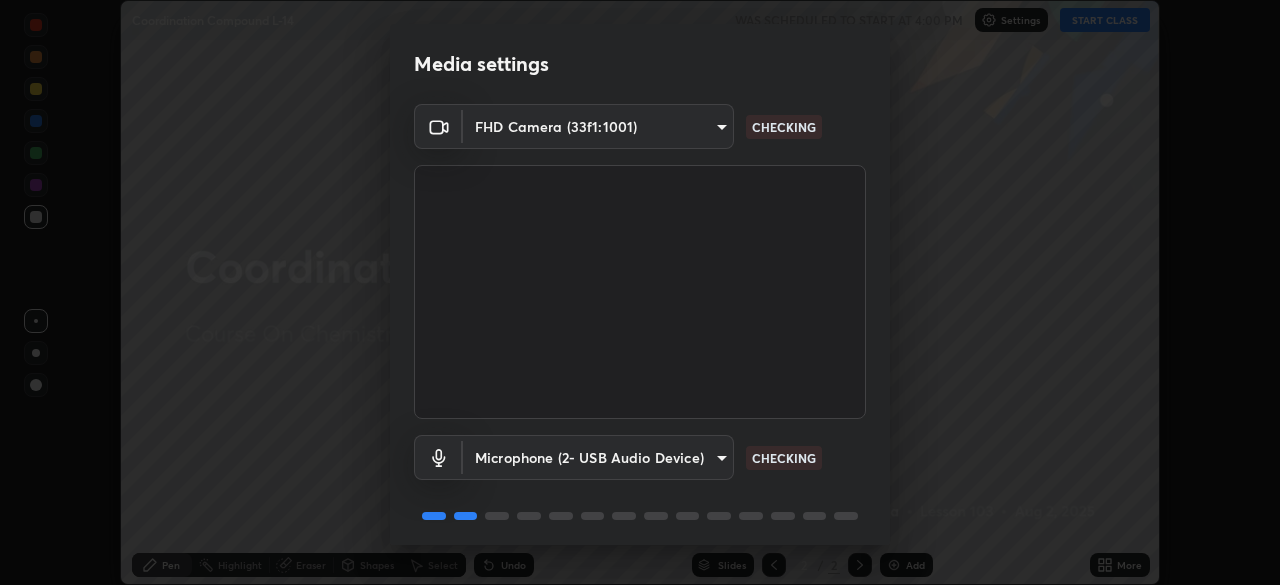 scroll, scrollTop: 0, scrollLeft: 0, axis: both 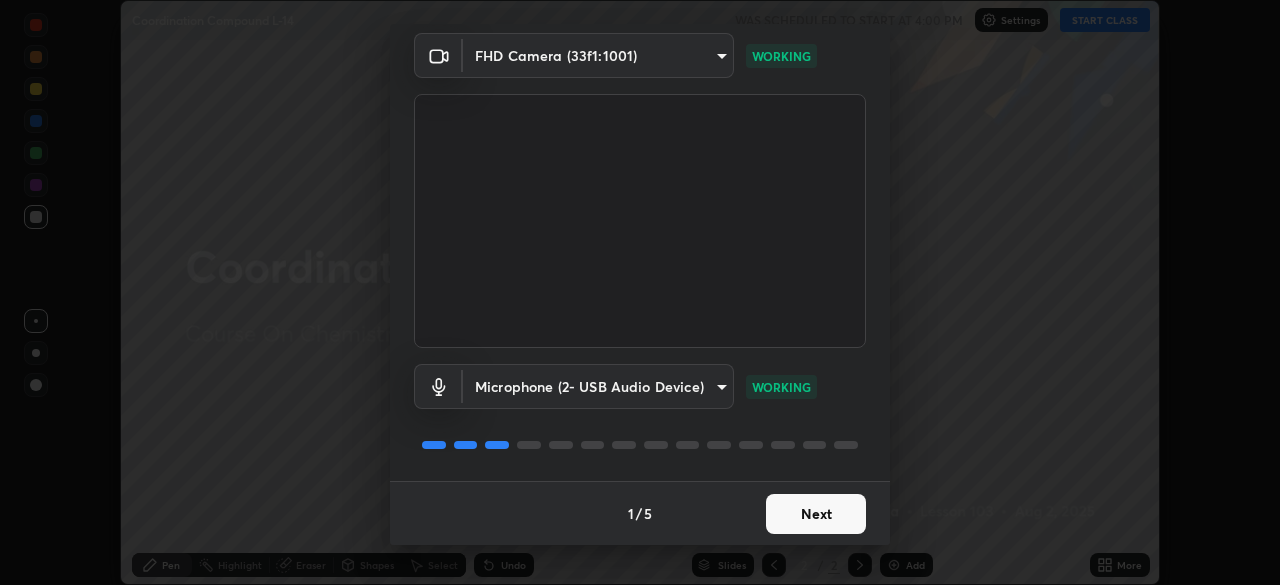 click on "Next" at bounding box center [816, 514] 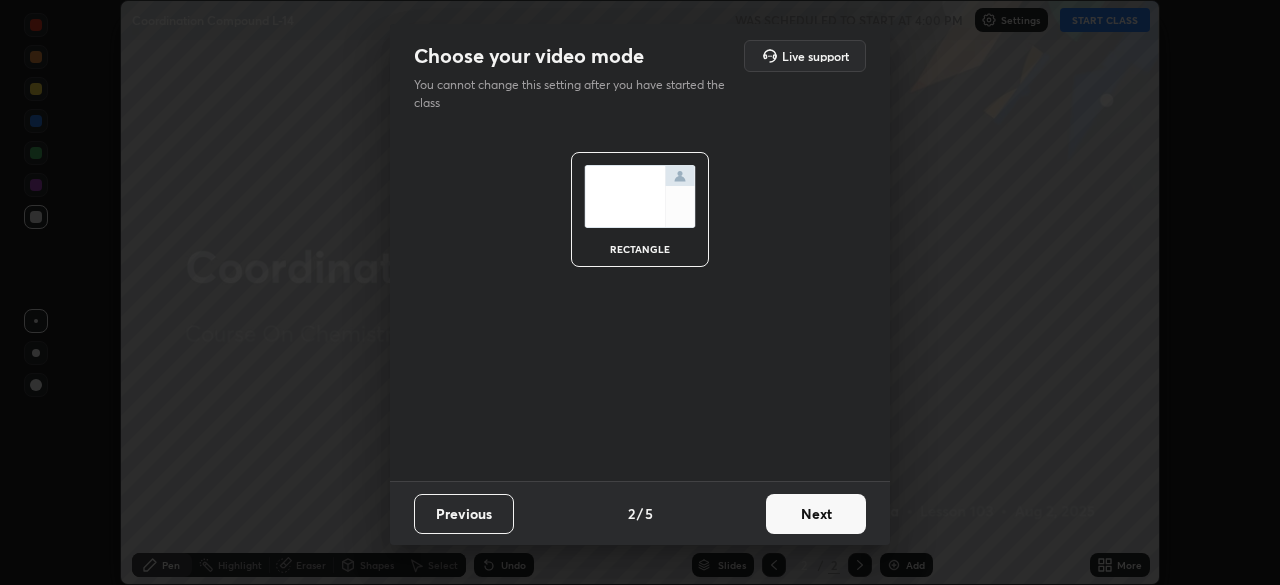 scroll, scrollTop: 0, scrollLeft: 0, axis: both 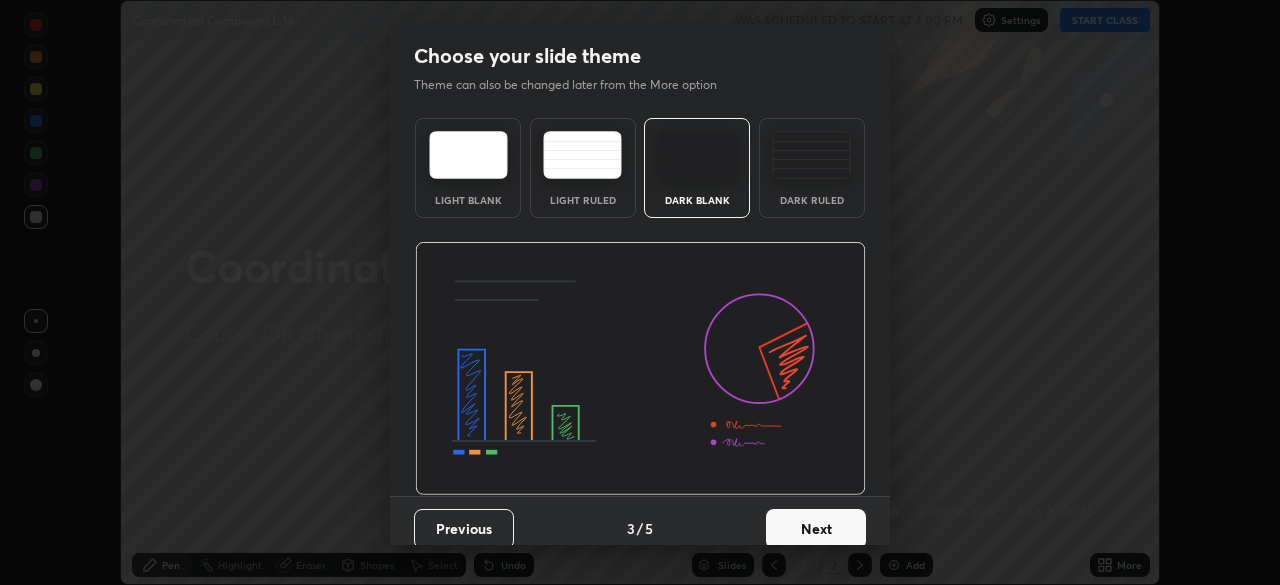 click on "Next" at bounding box center (816, 529) 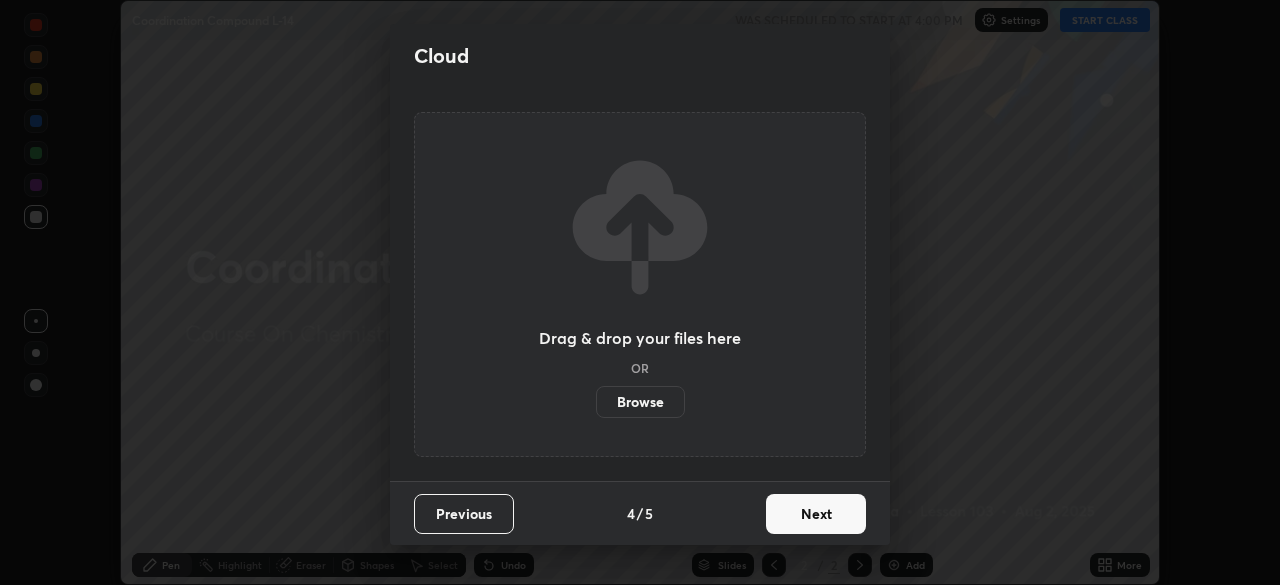click on "Next" at bounding box center (816, 514) 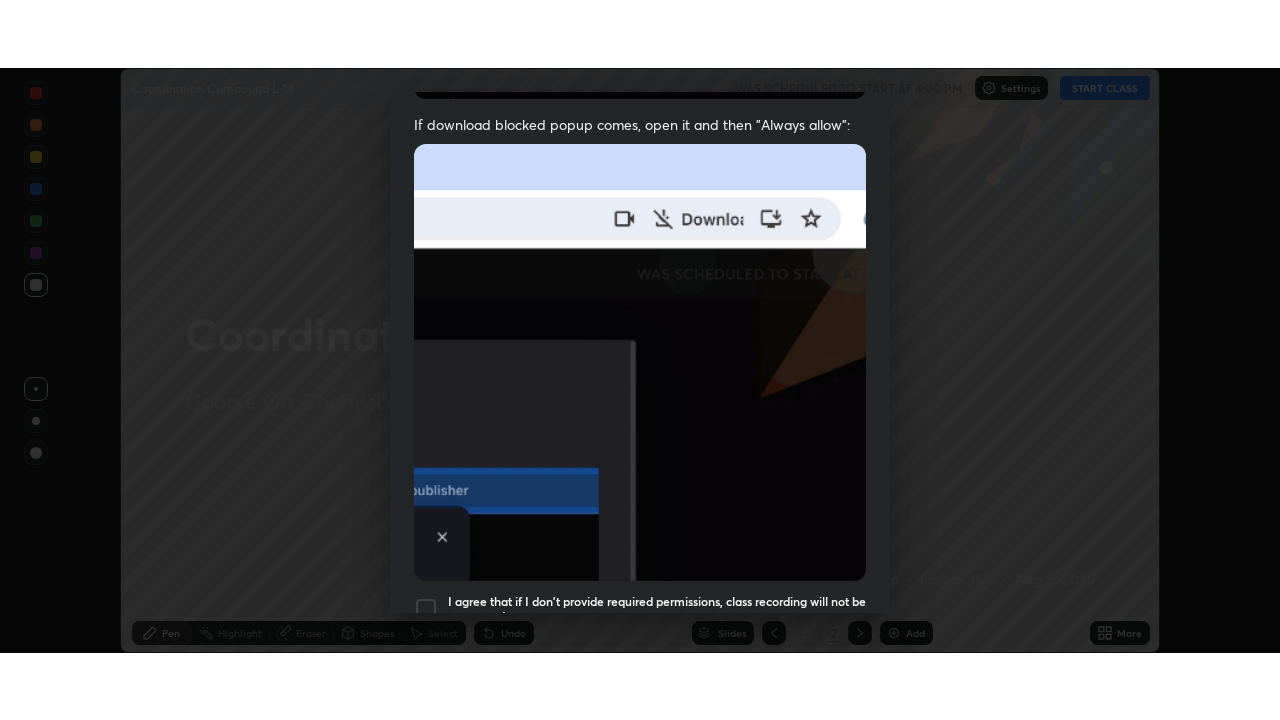 scroll, scrollTop: 479, scrollLeft: 0, axis: vertical 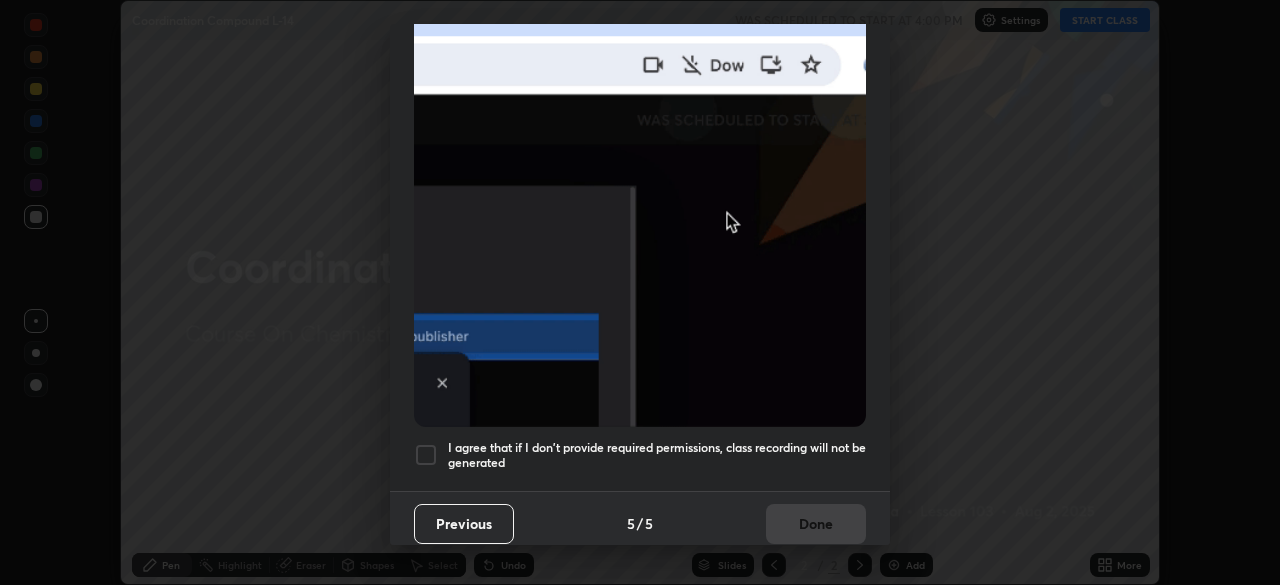 click on "I agree that if I don't provide required permissions, class recording will not be generated" at bounding box center [657, 455] 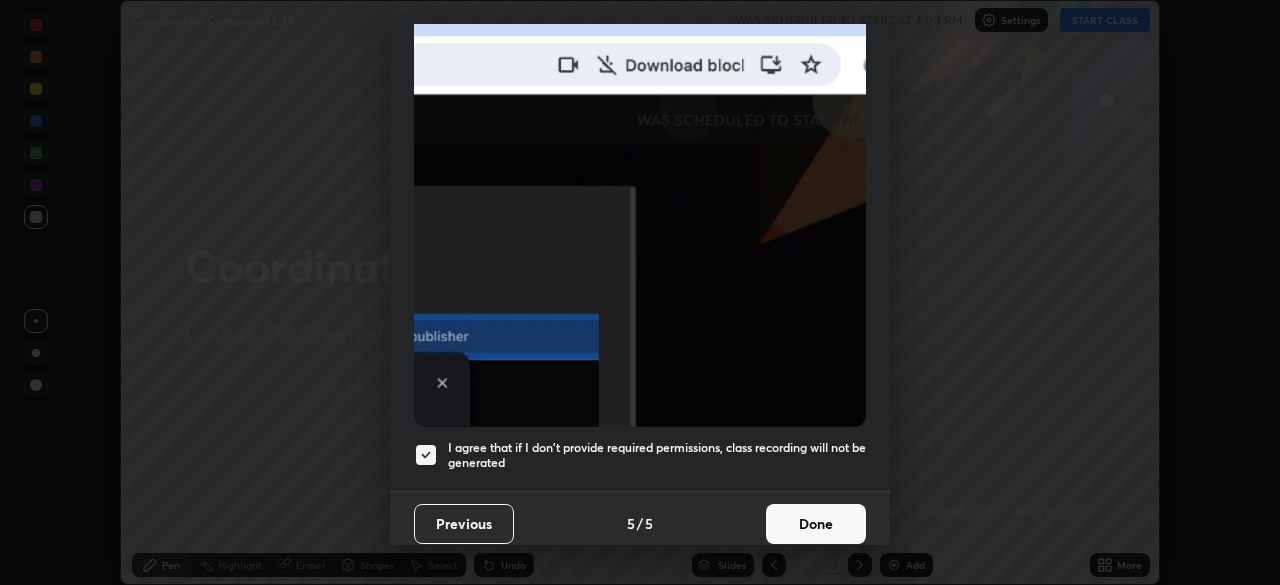 click on "Done" at bounding box center (816, 524) 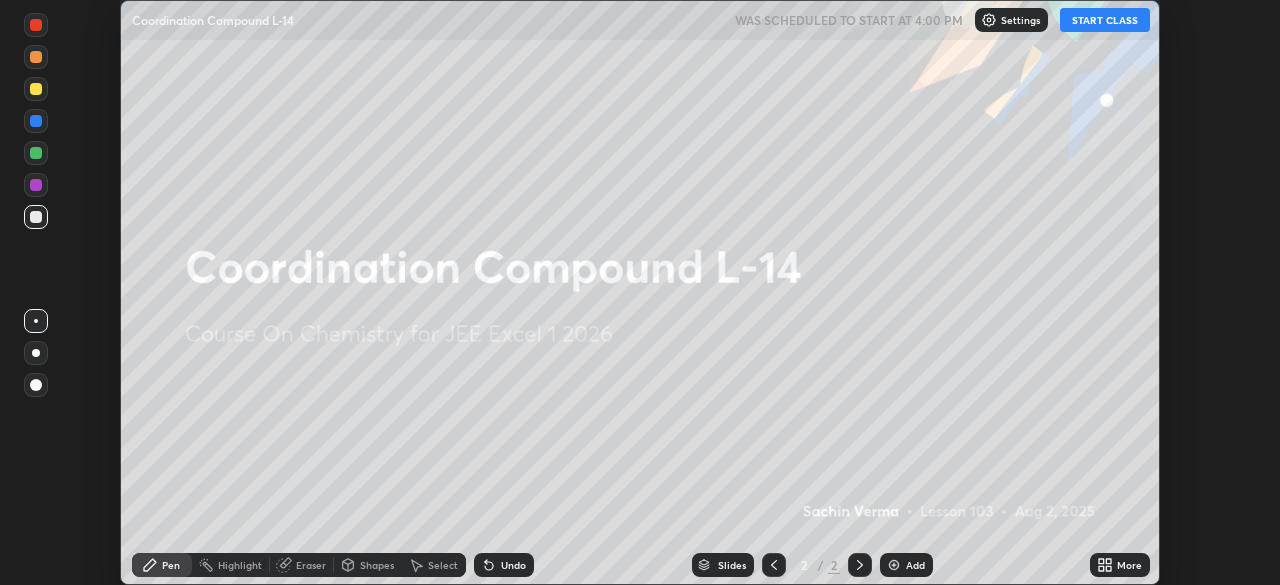 click 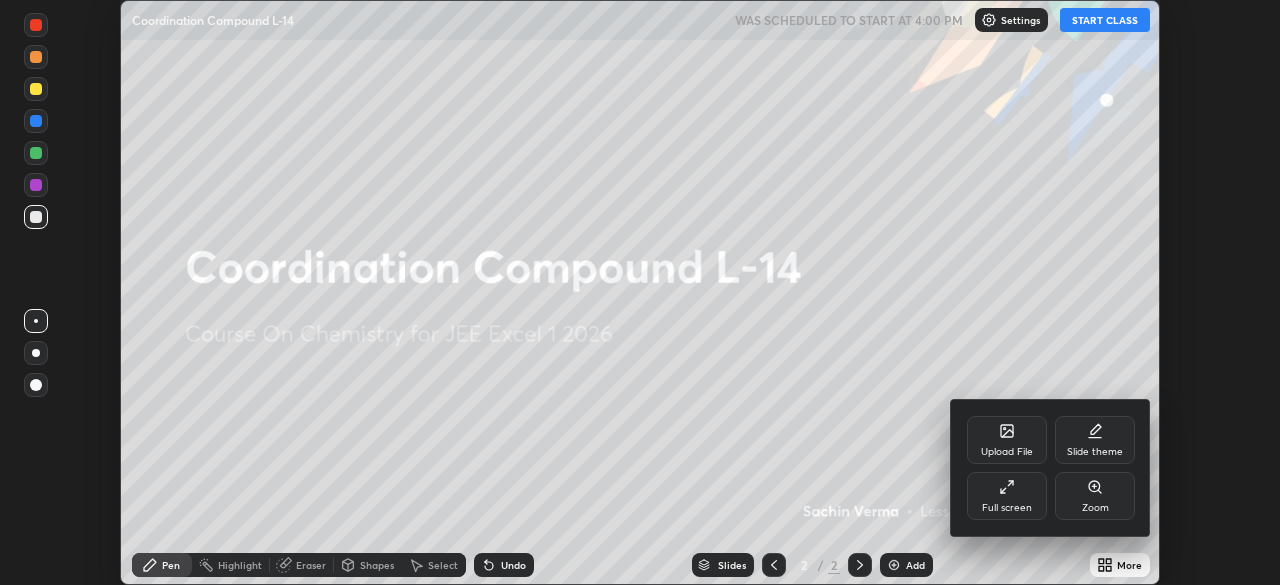 click on "Full screen" at bounding box center (1007, 508) 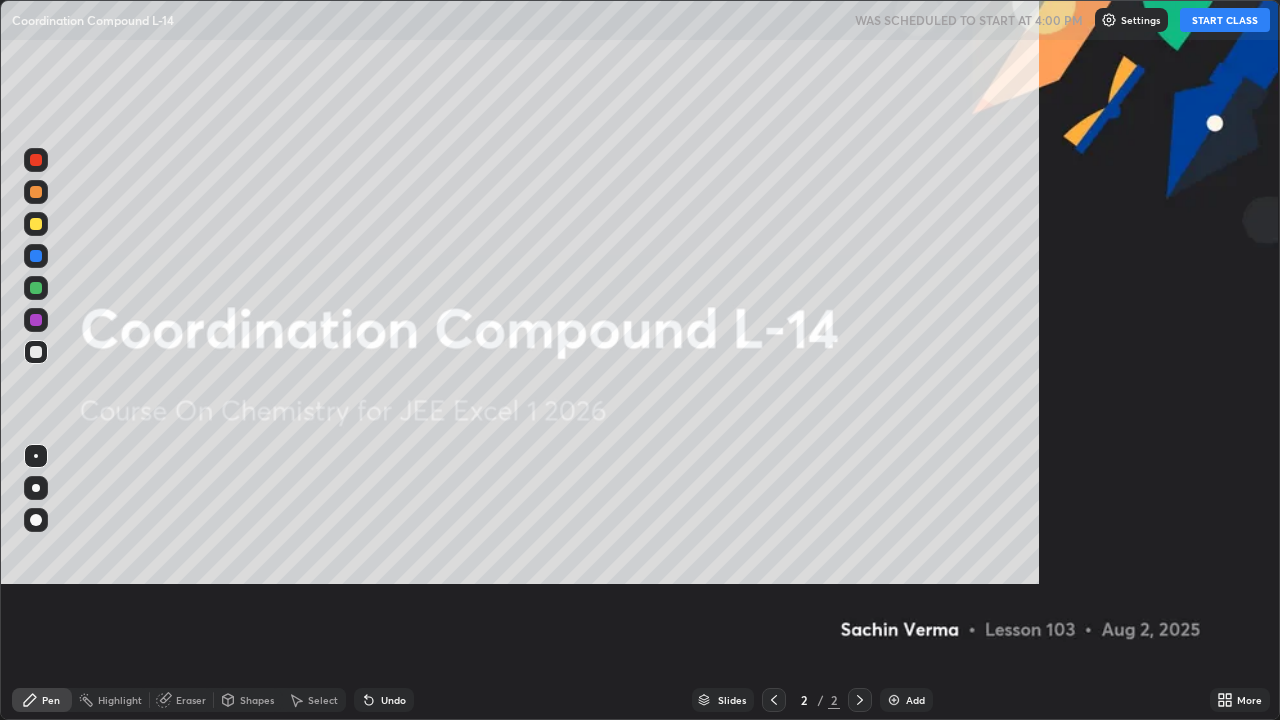 scroll, scrollTop: 99280, scrollLeft: 98720, axis: both 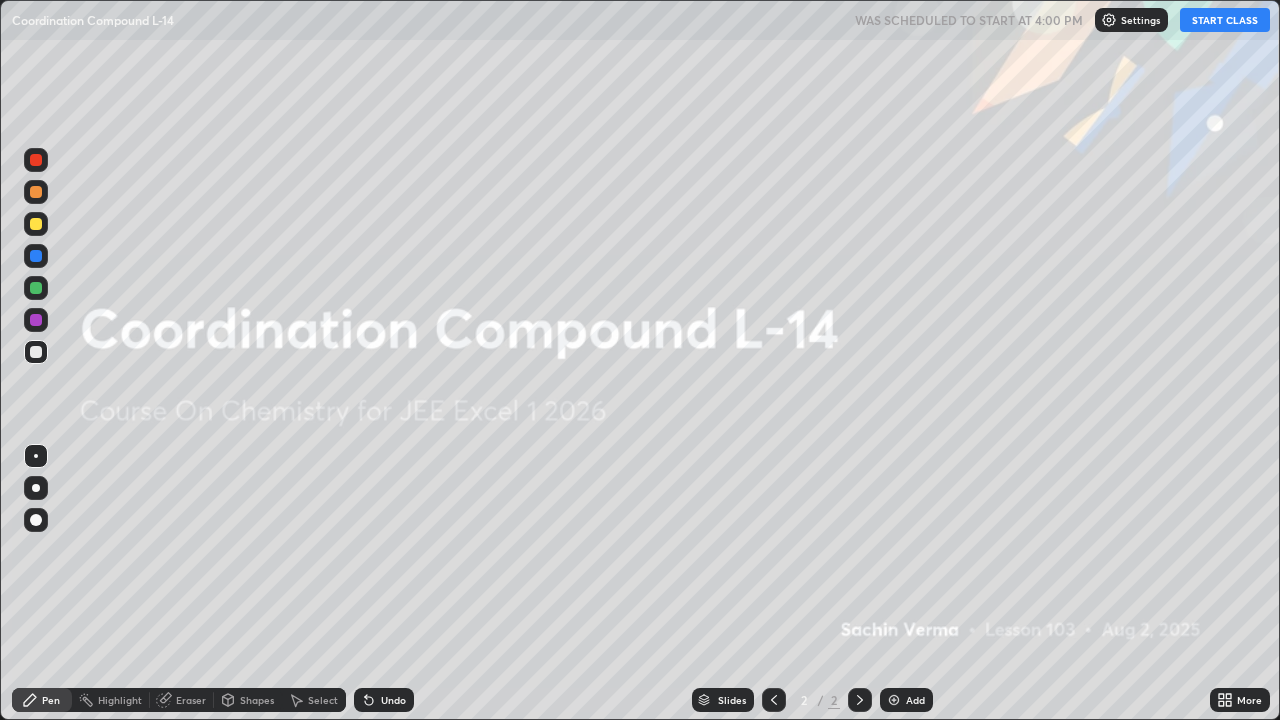 click on "Add" at bounding box center (915, 700) 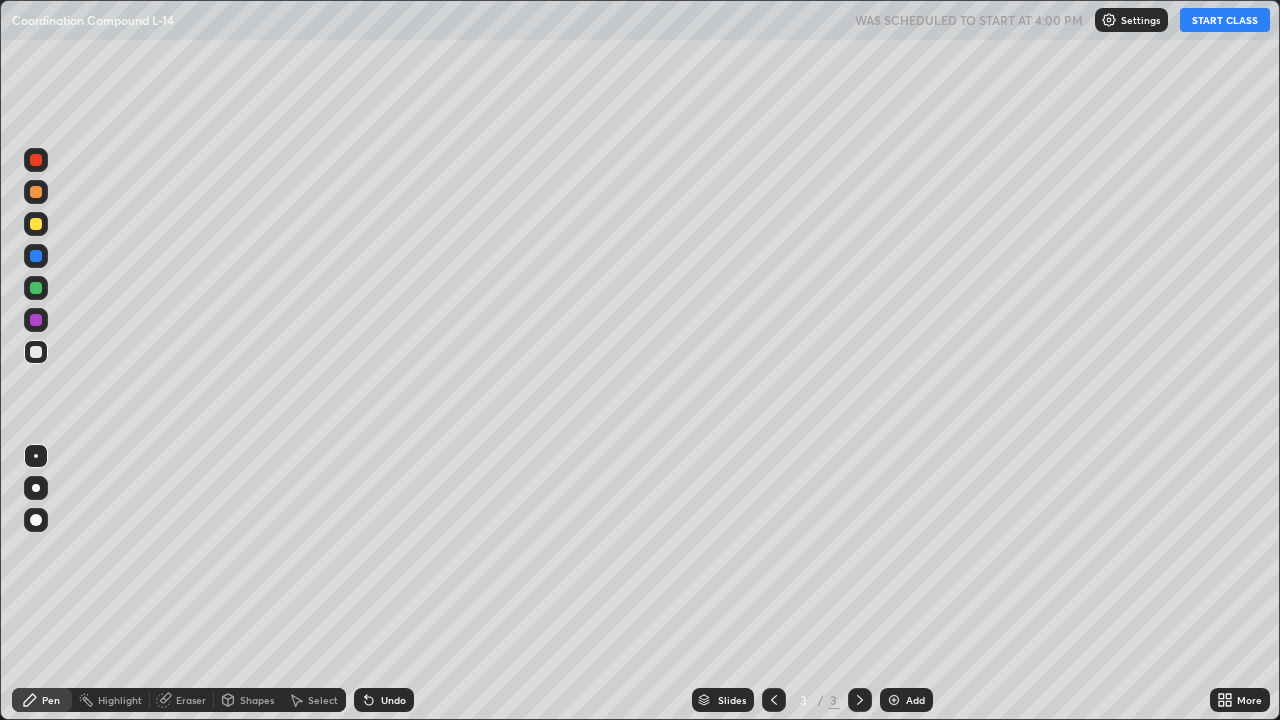 click on "START CLASS" at bounding box center (1225, 20) 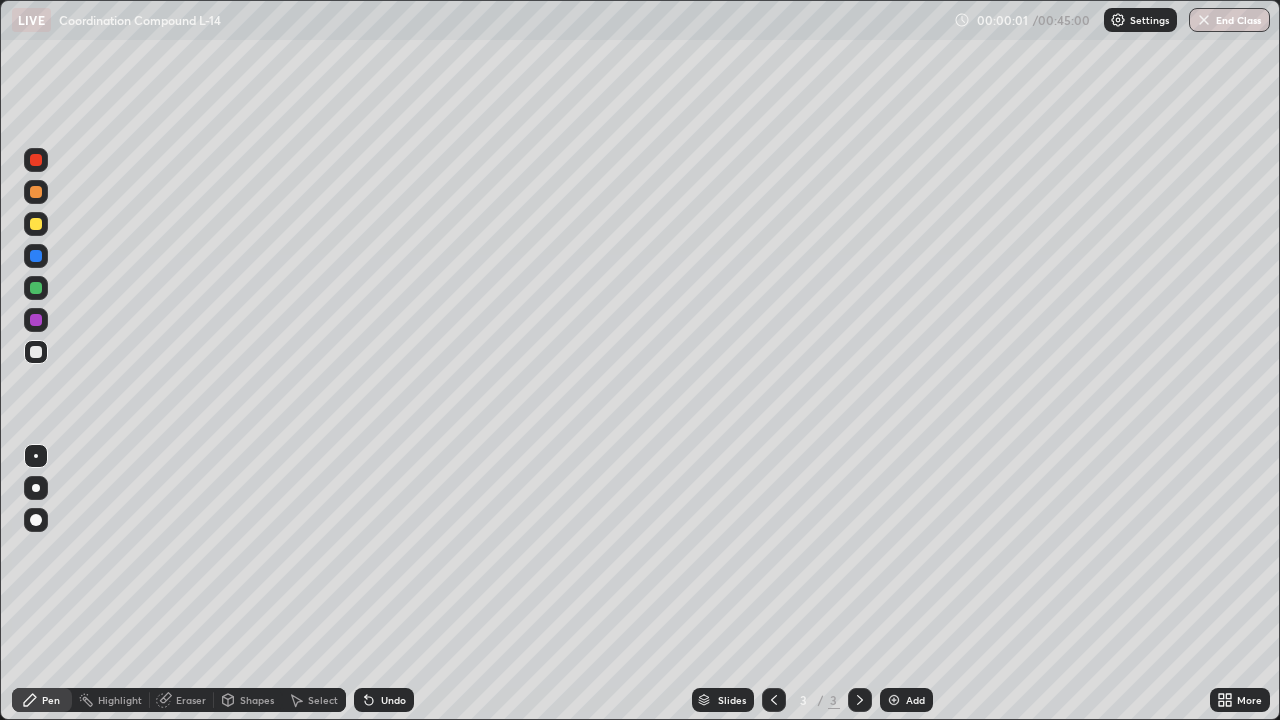 click at bounding box center [36, 352] 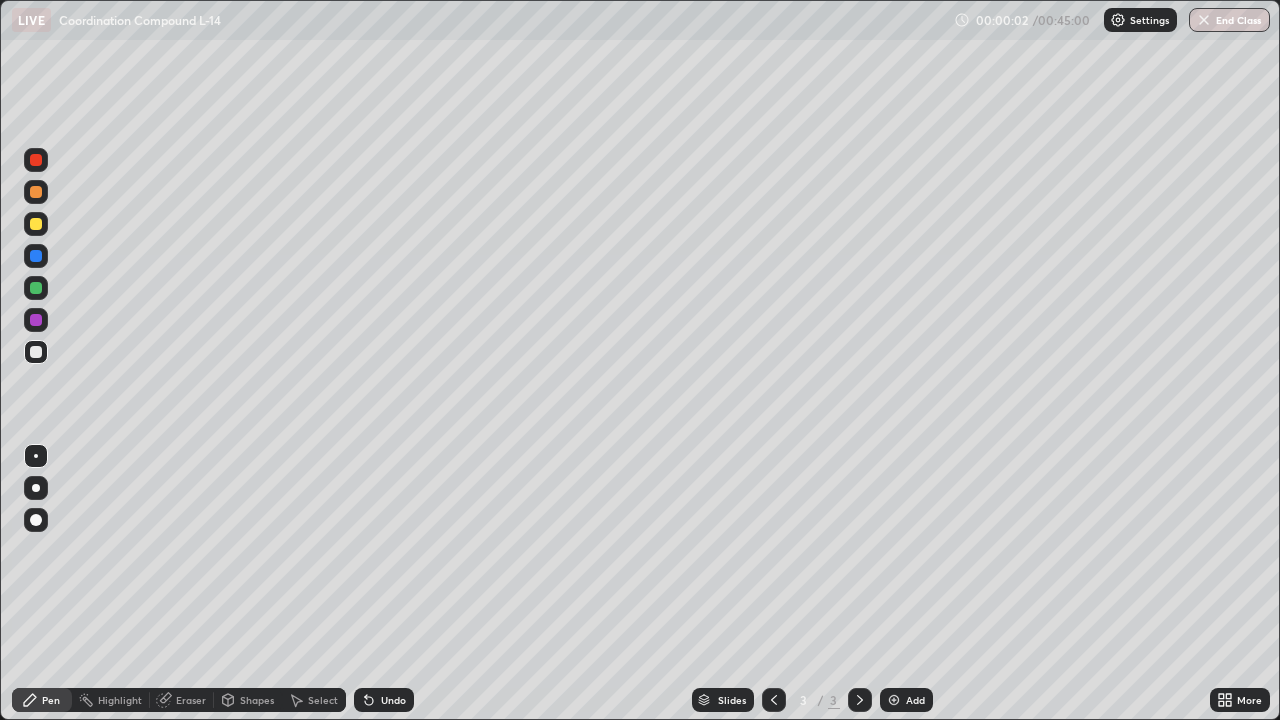 click at bounding box center (36, 224) 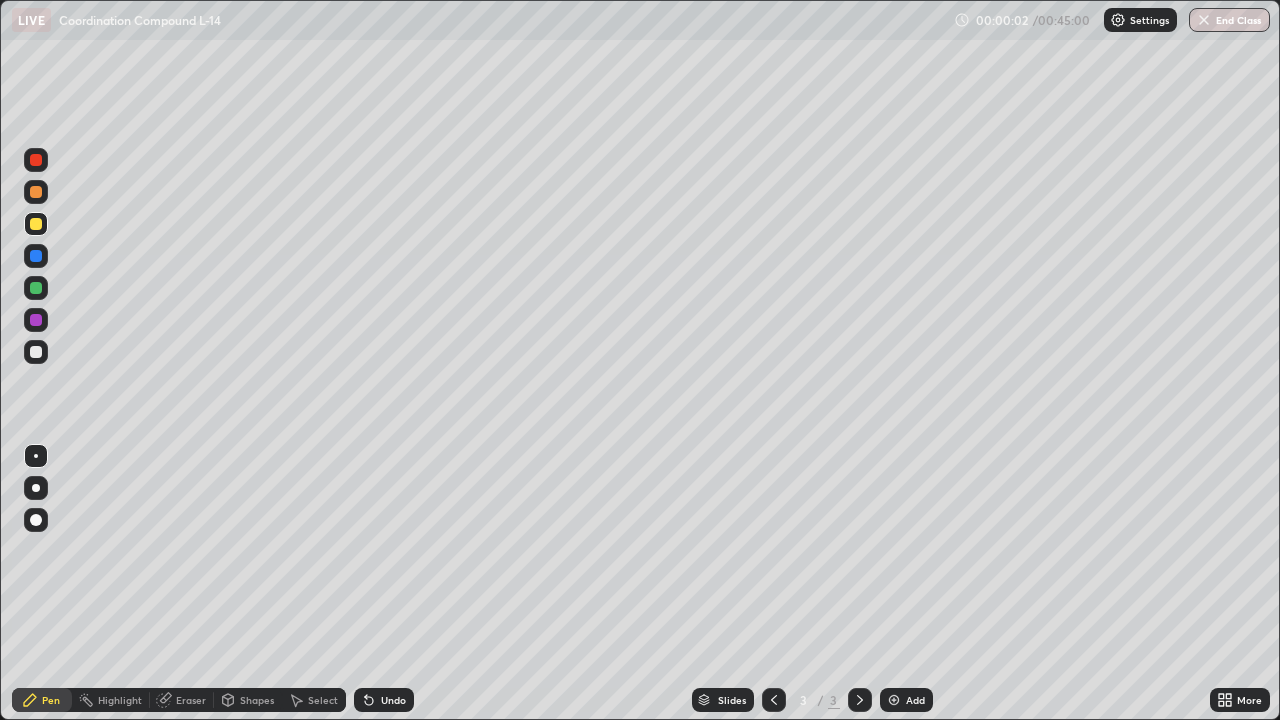 click at bounding box center (36, 488) 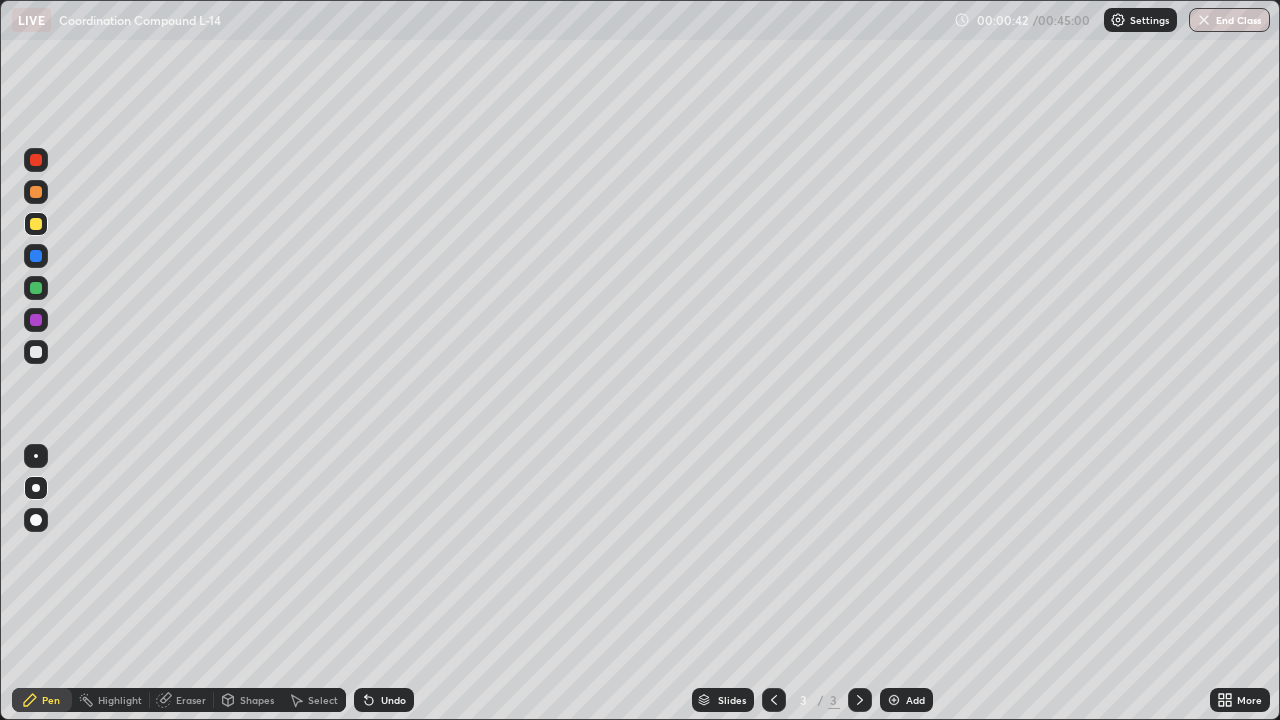 click 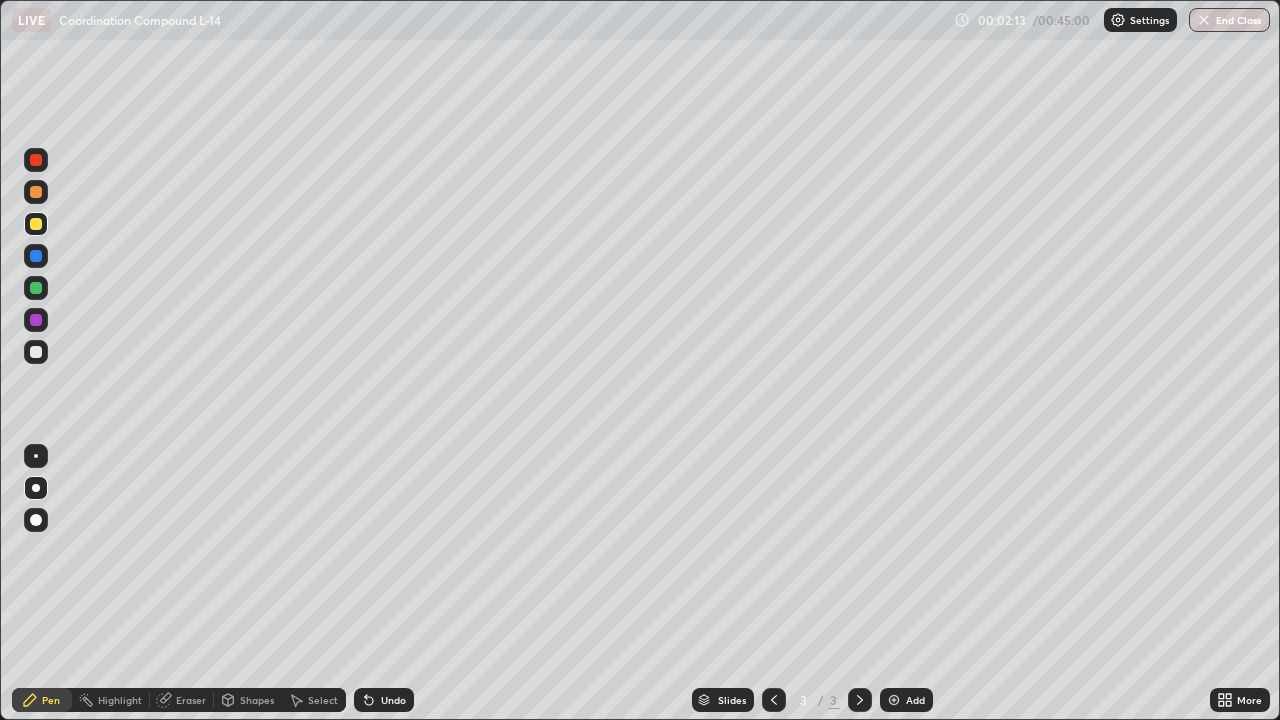 click on "Undo" at bounding box center [384, 700] 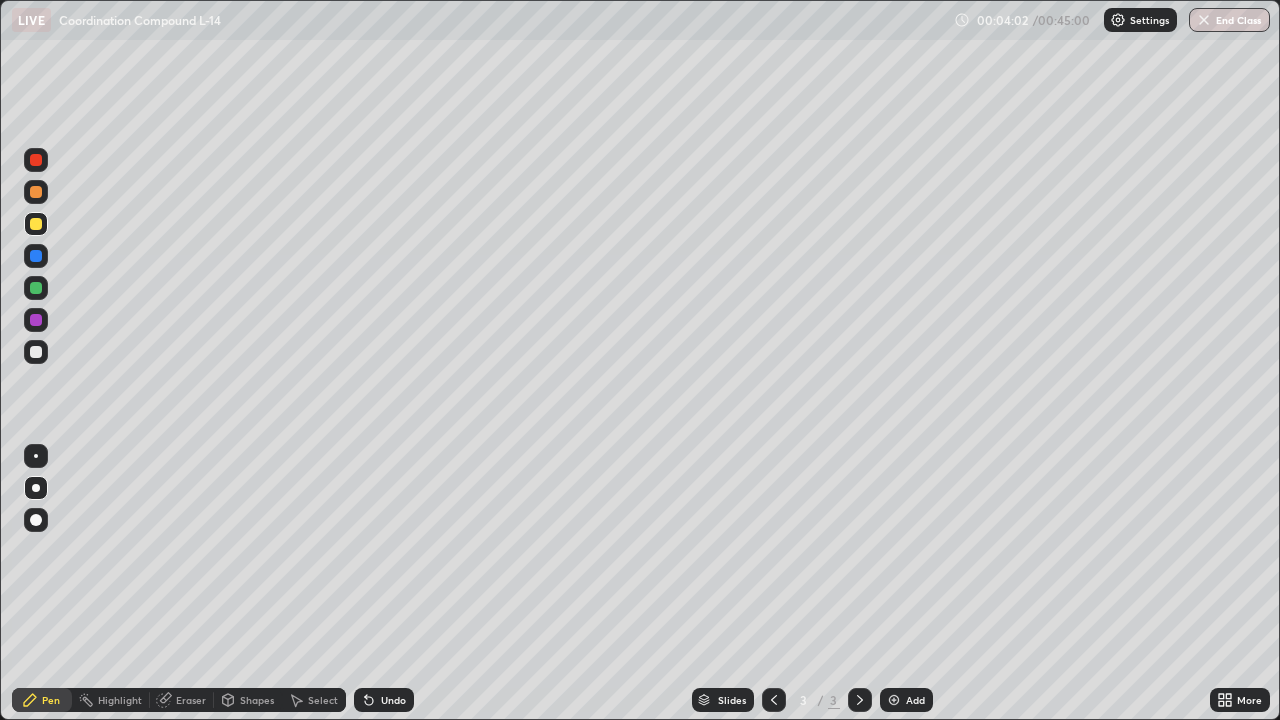 click at bounding box center [894, 700] 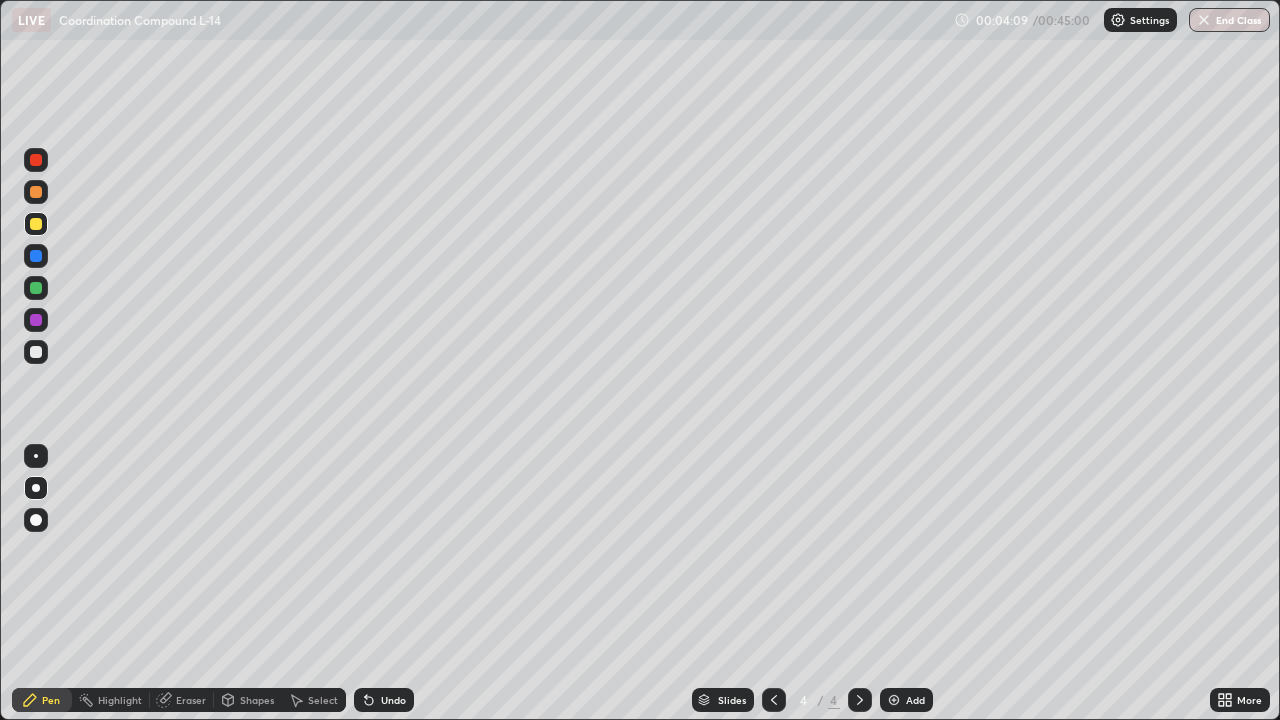 click on "Undo" at bounding box center (384, 700) 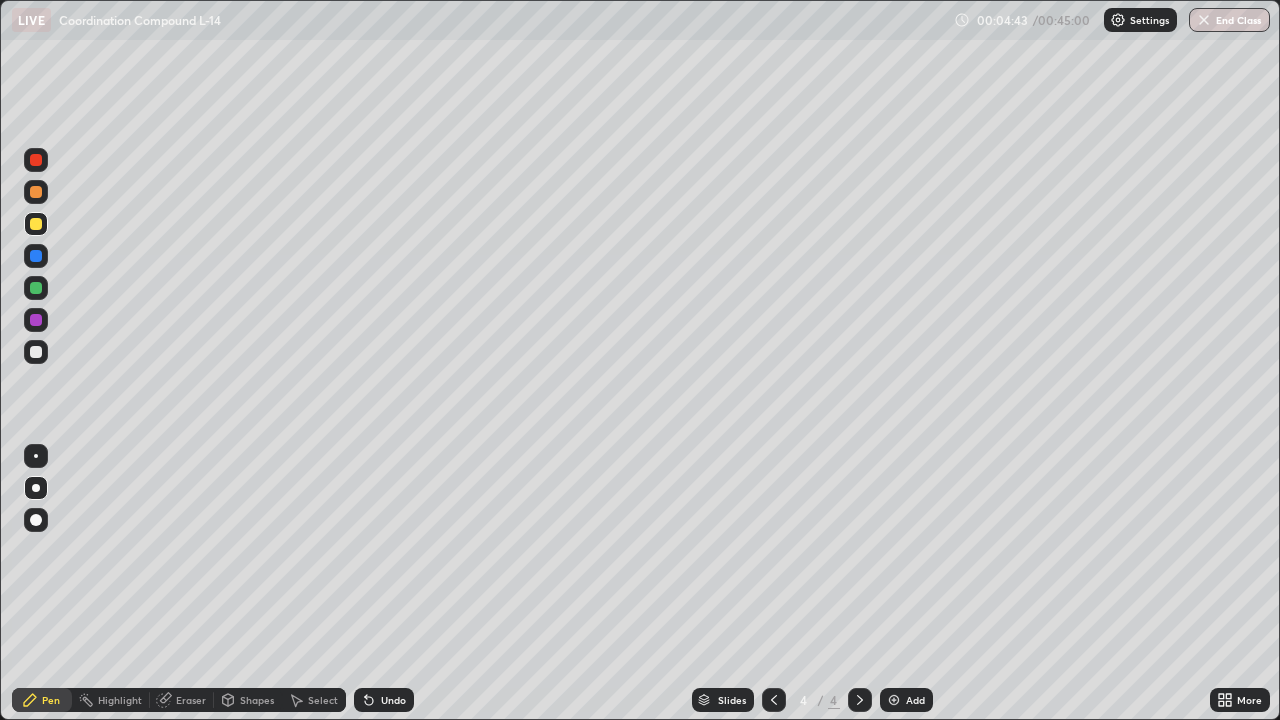 click on "Undo" at bounding box center [393, 700] 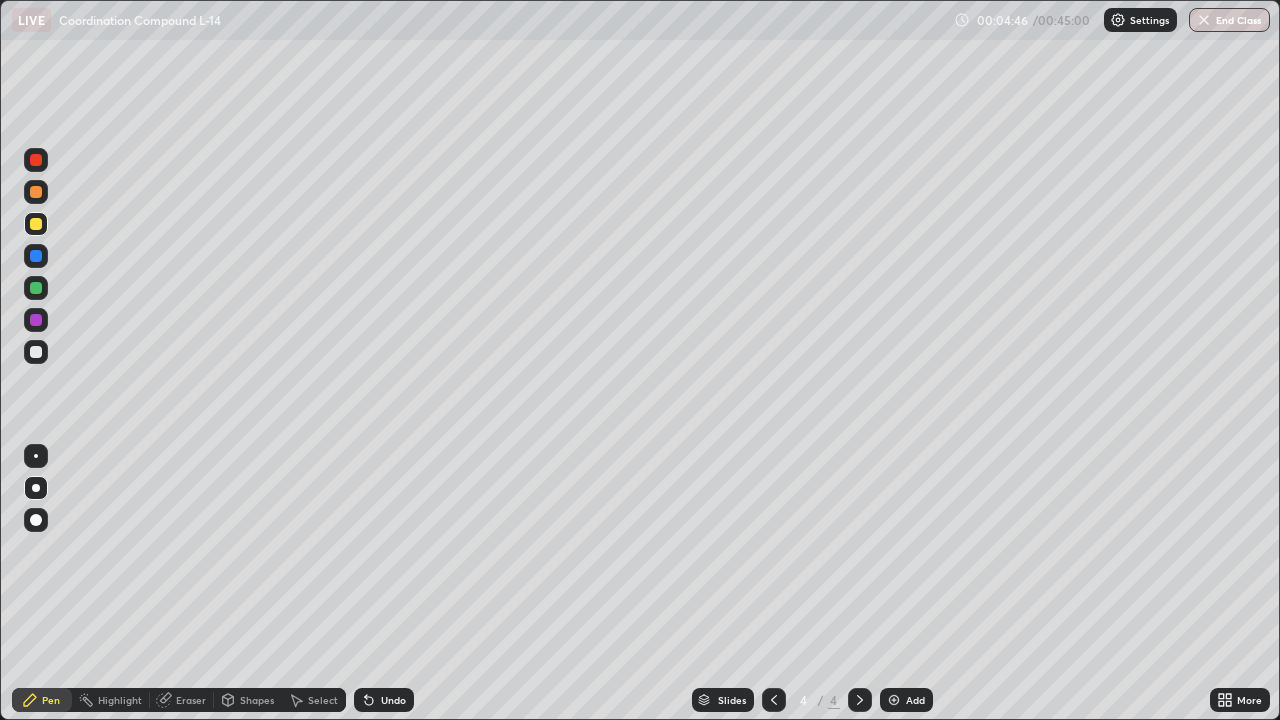 click 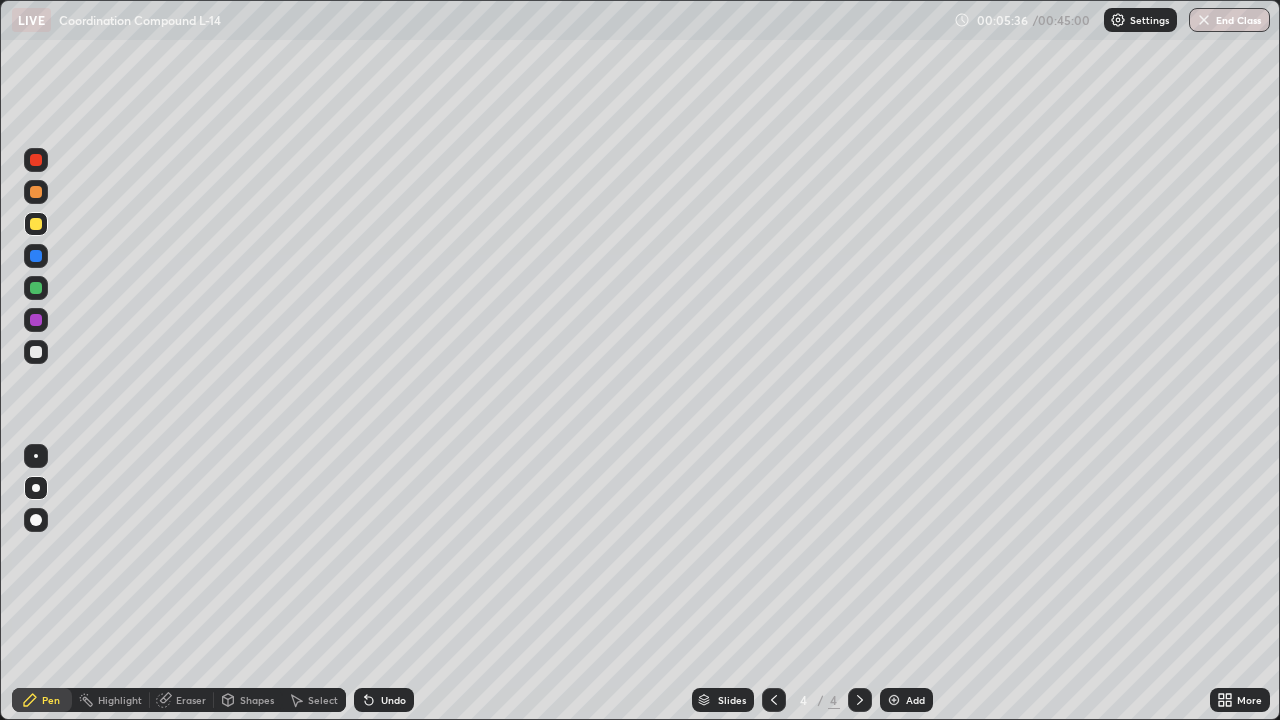 click at bounding box center [36, 288] 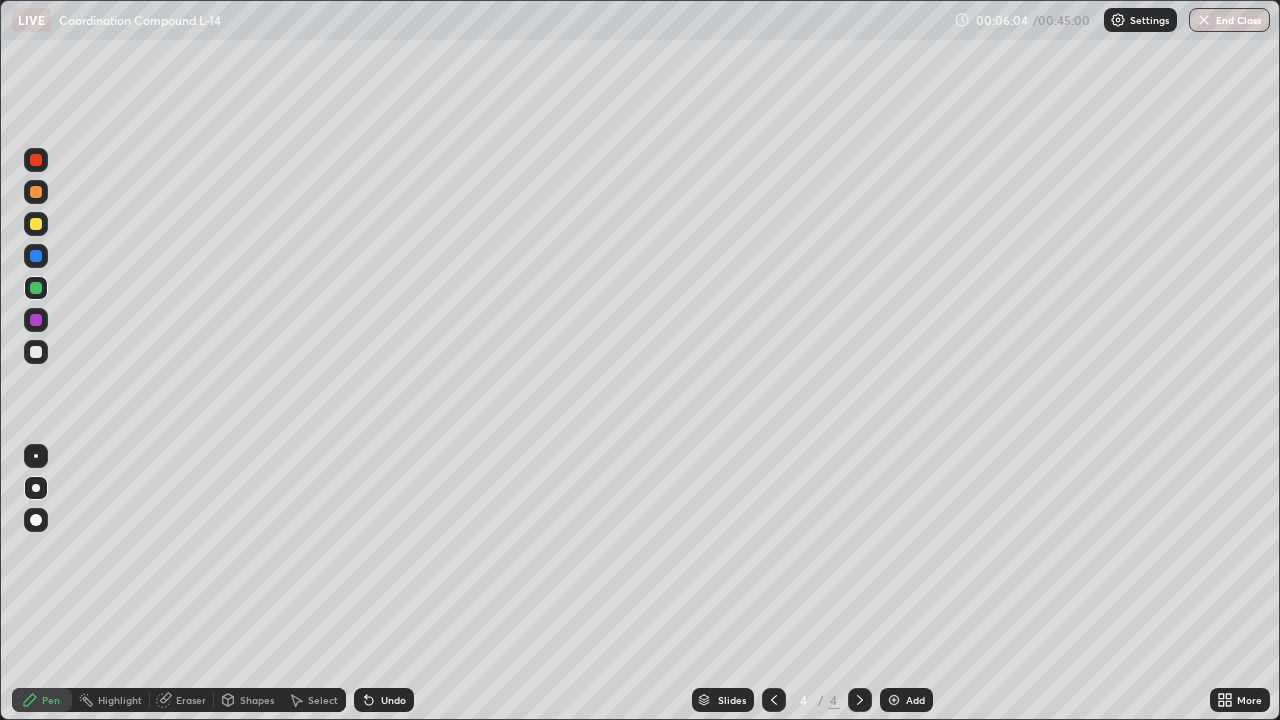 click at bounding box center (36, 224) 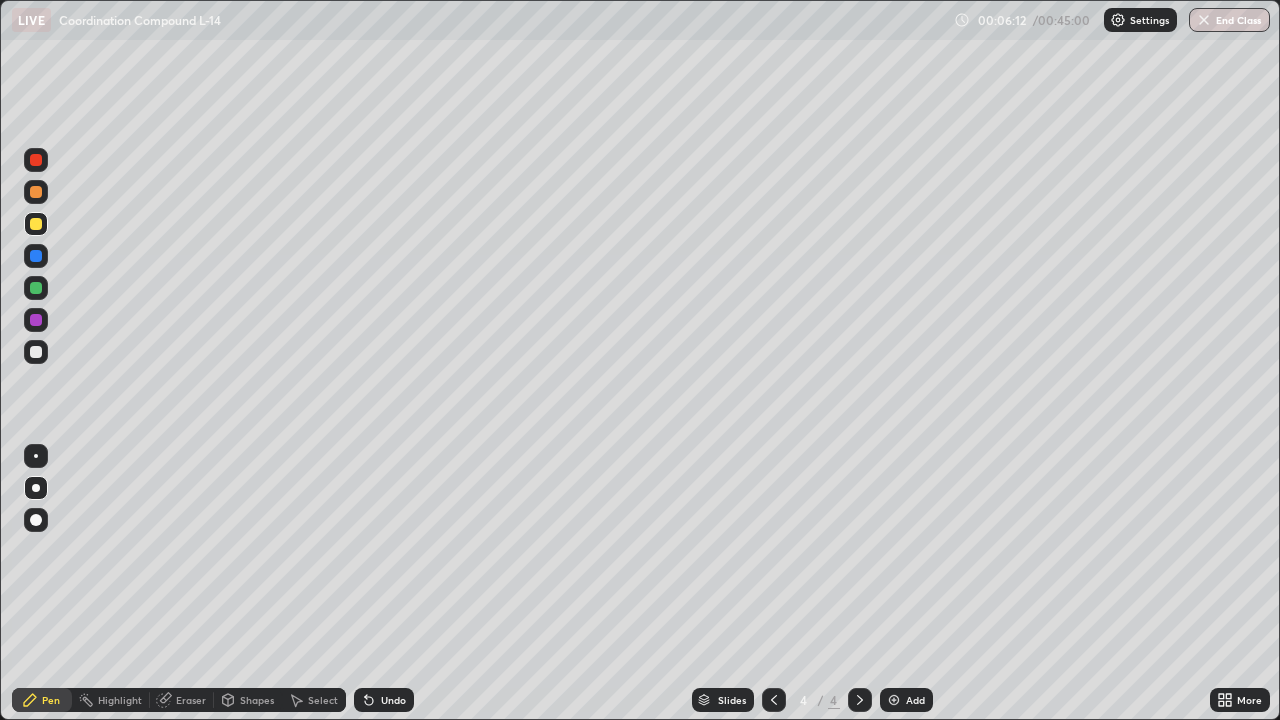click 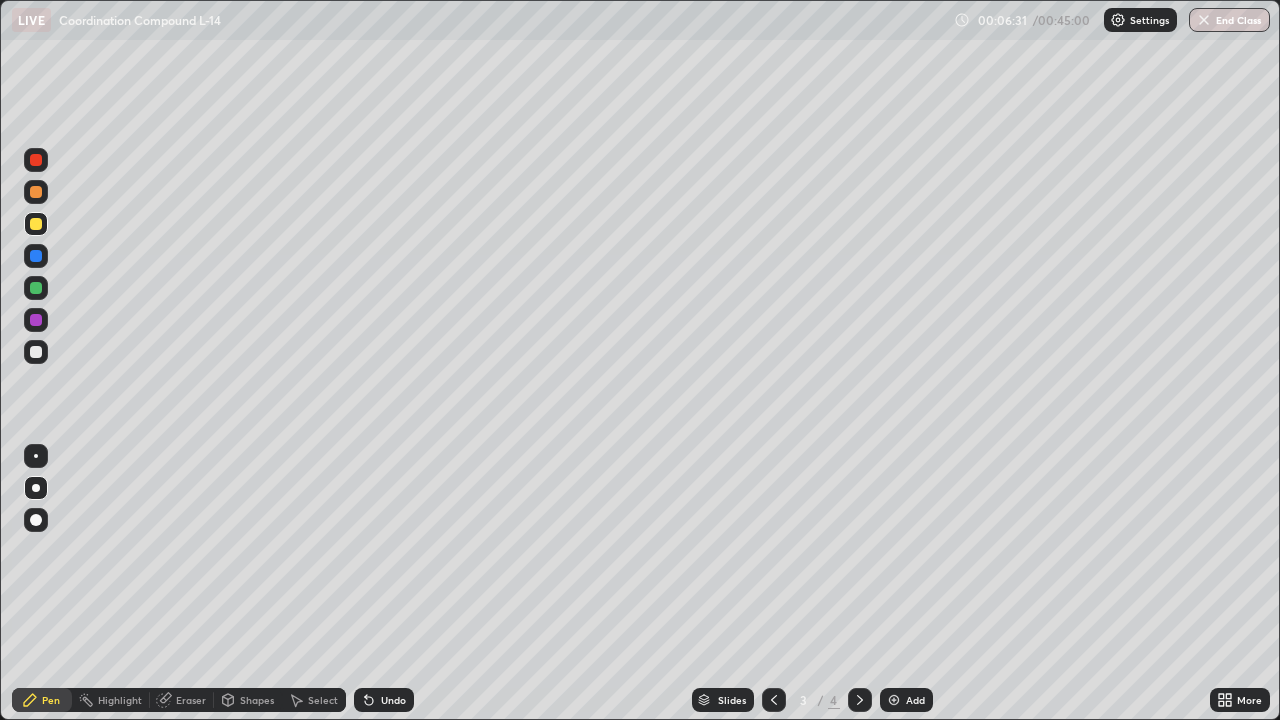 click 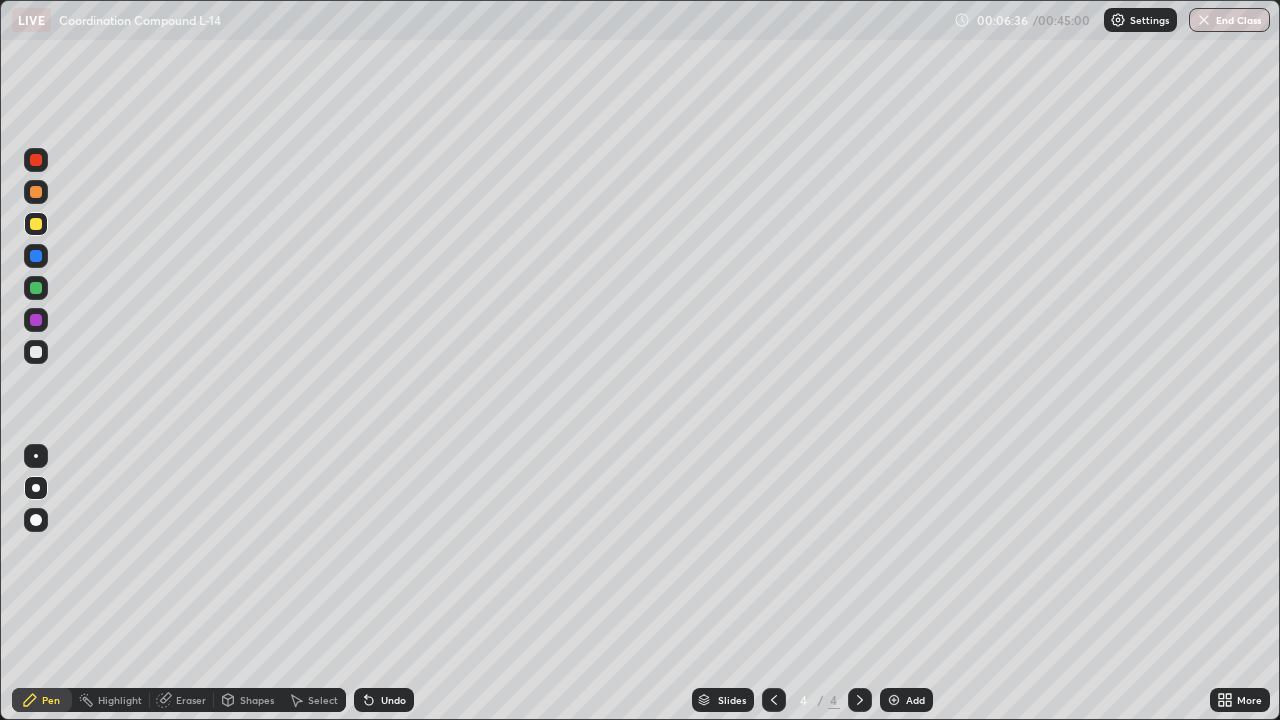 click on "Undo" at bounding box center [393, 700] 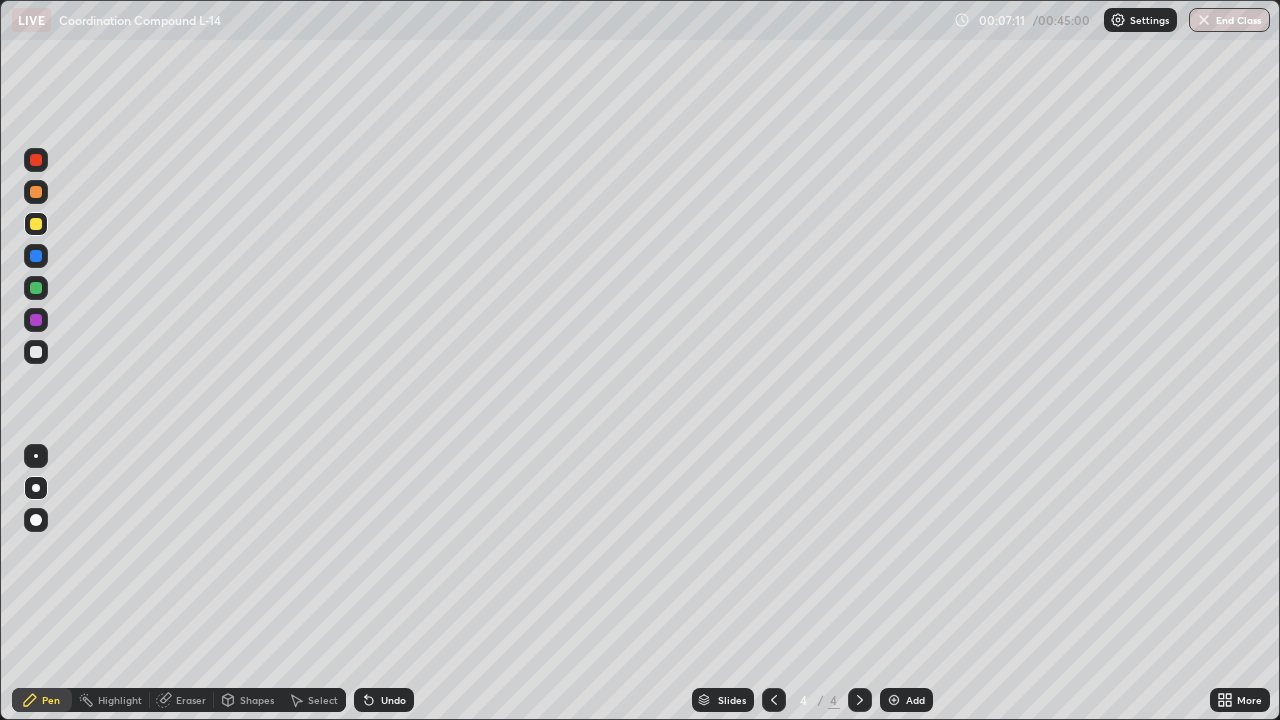 click at bounding box center (36, 288) 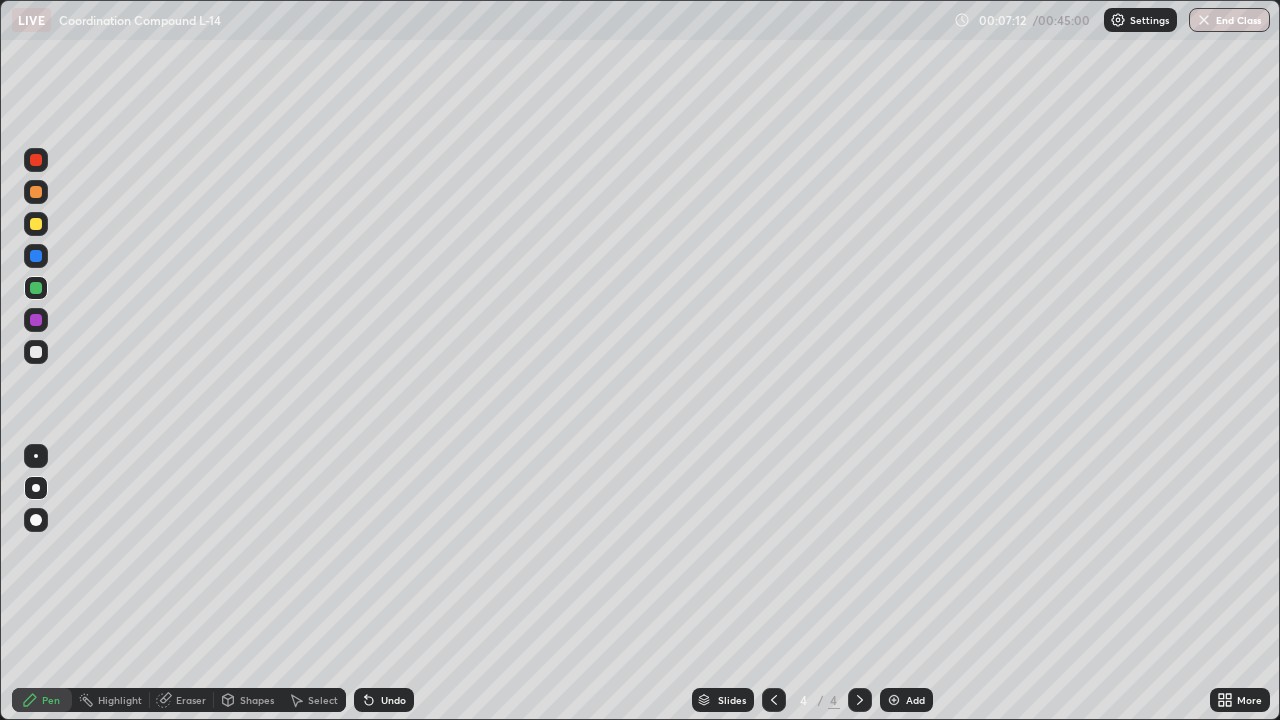 click at bounding box center (36, 224) 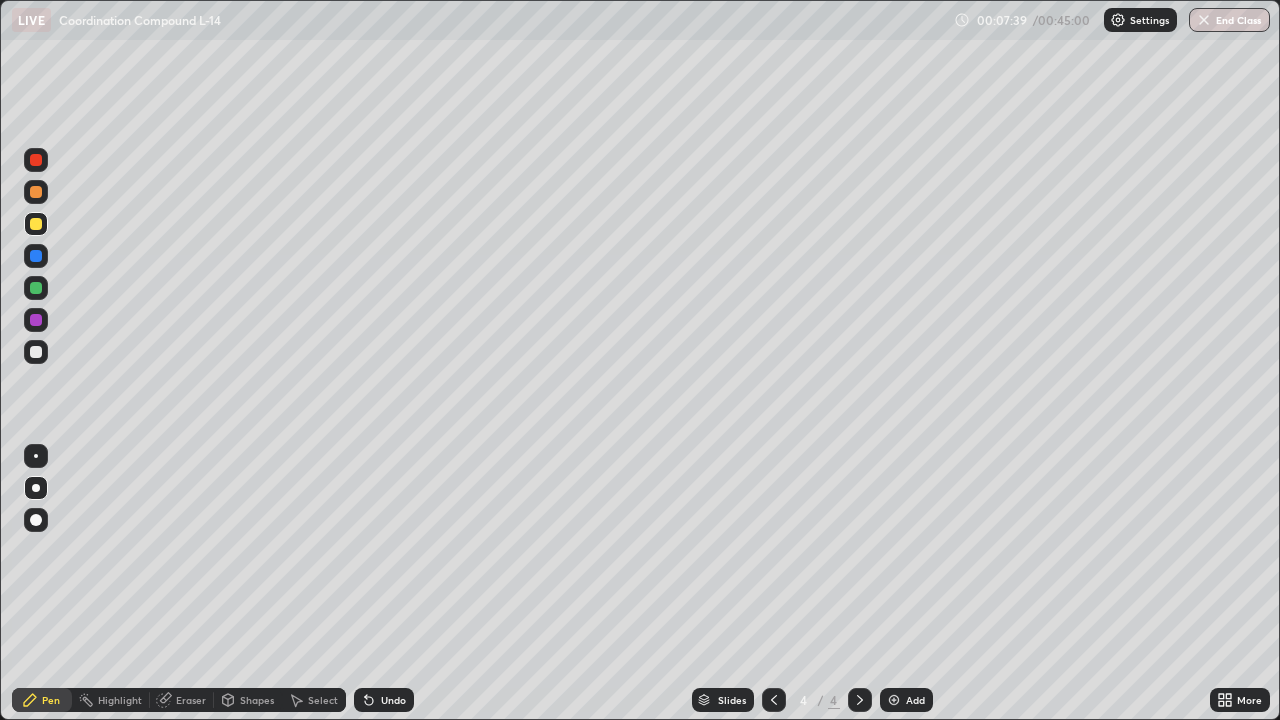 click at bounding box center [36, 288] 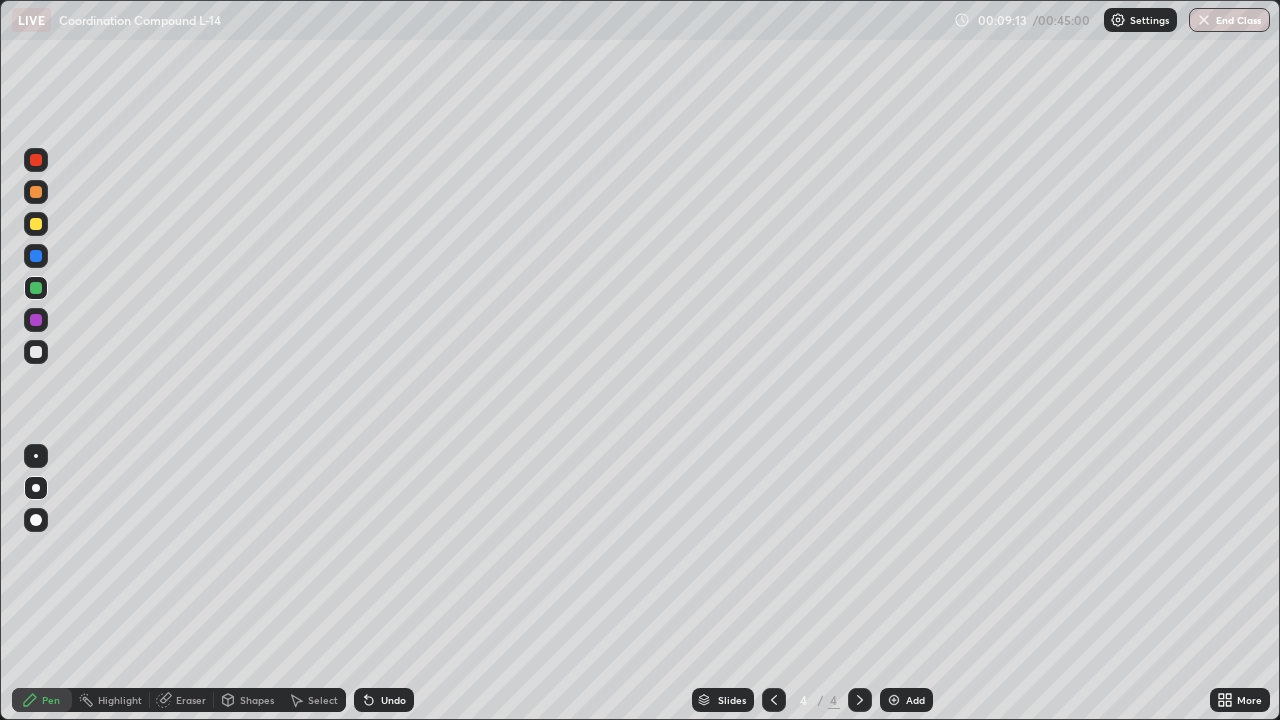 click at bounding box center (894, 700) 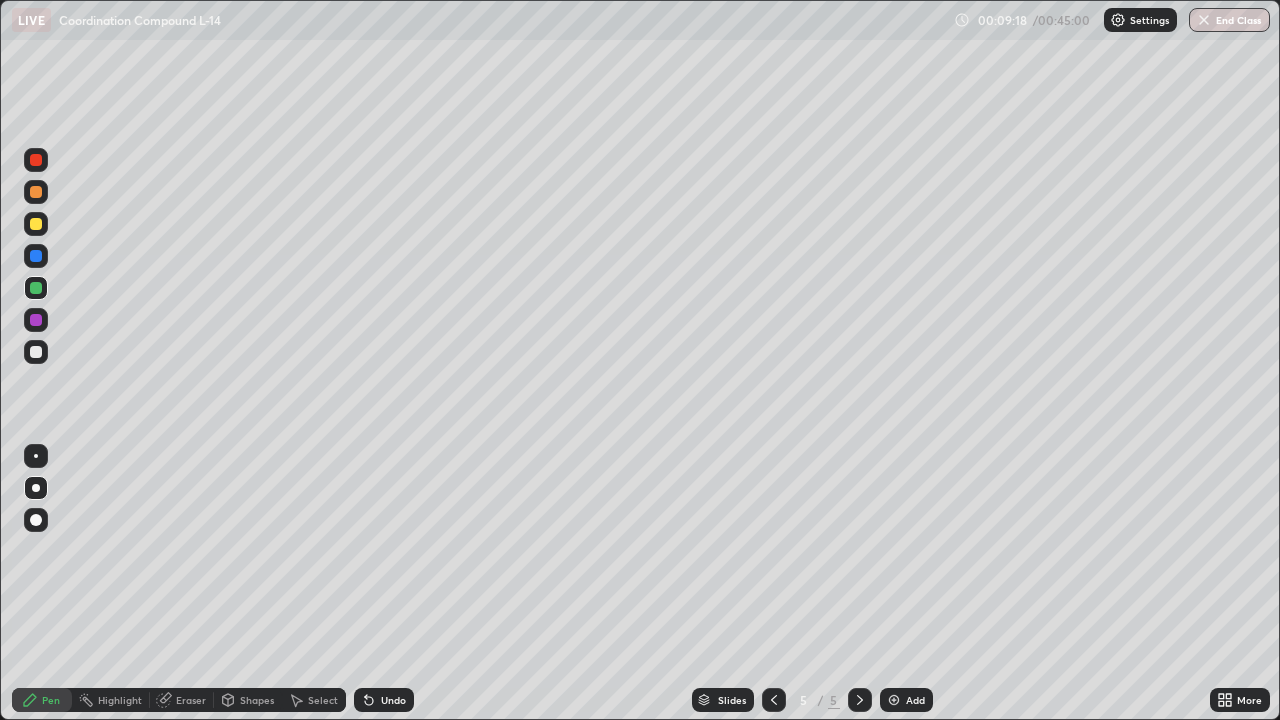 click at bounding box center [36, 224] 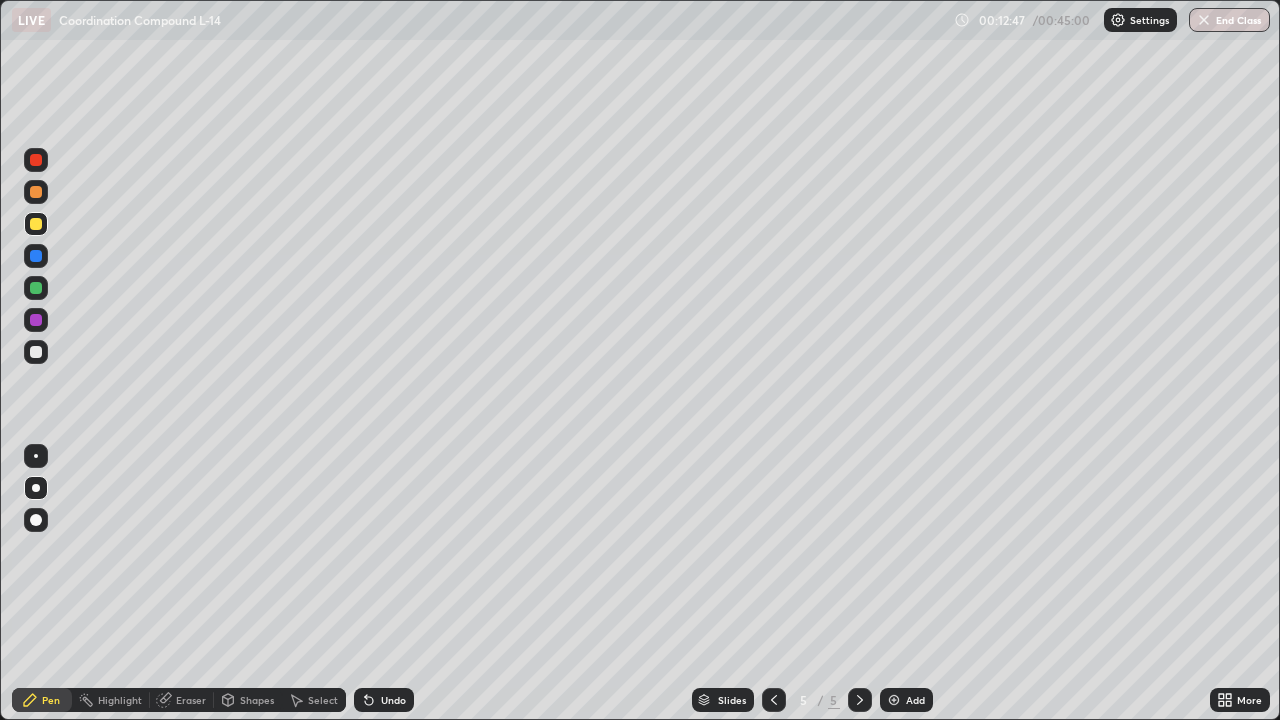 click on "Undo" at bounding box center [384, 700] 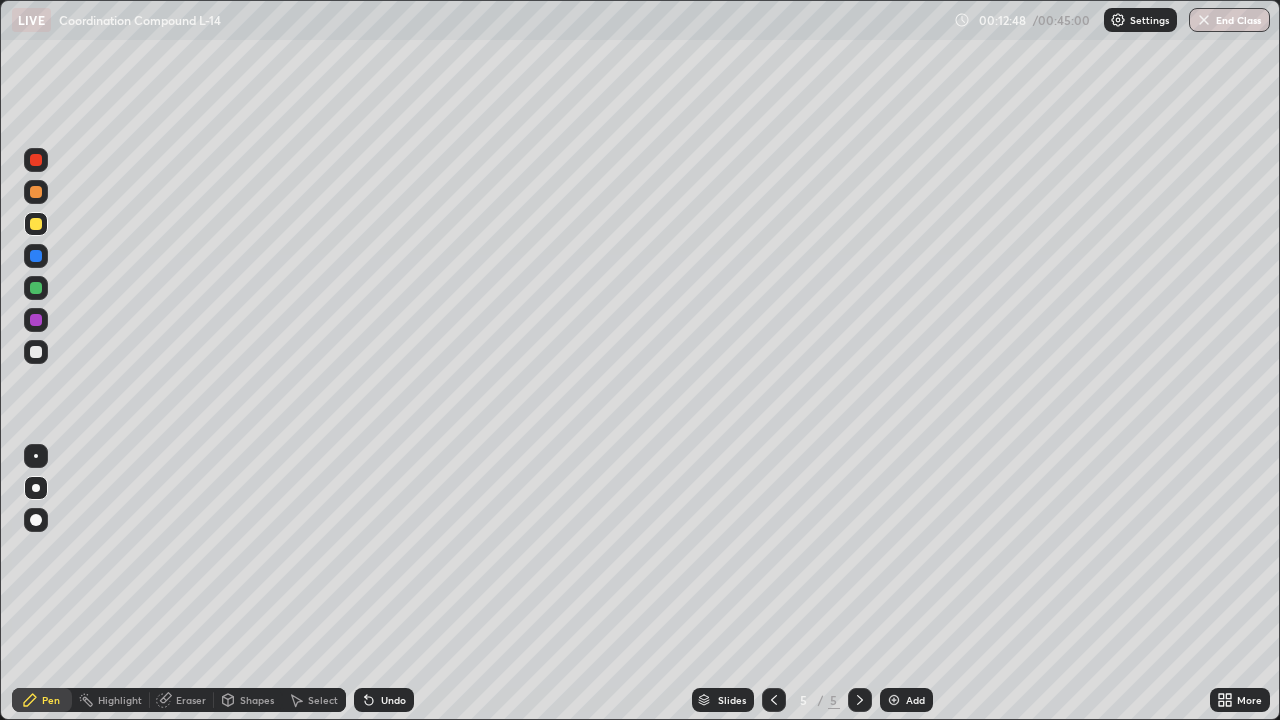 click at bounding box center [36, 288] 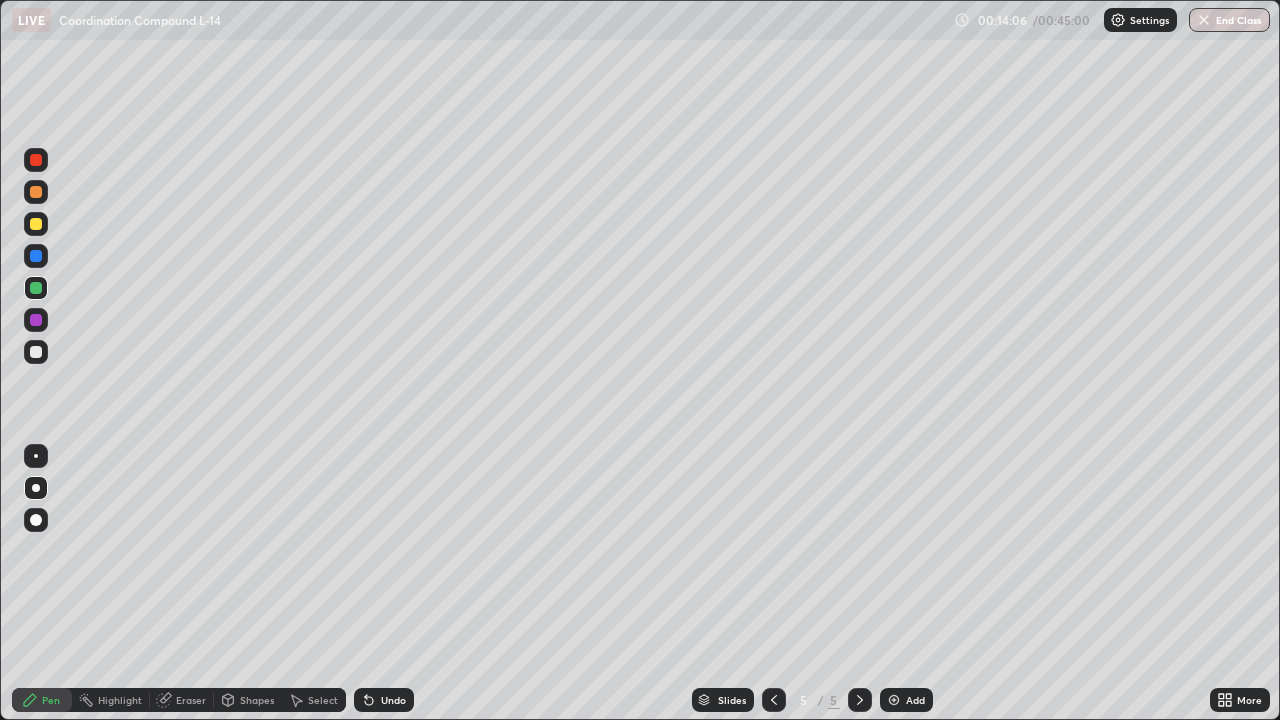 click at bounding box center (894, 700) 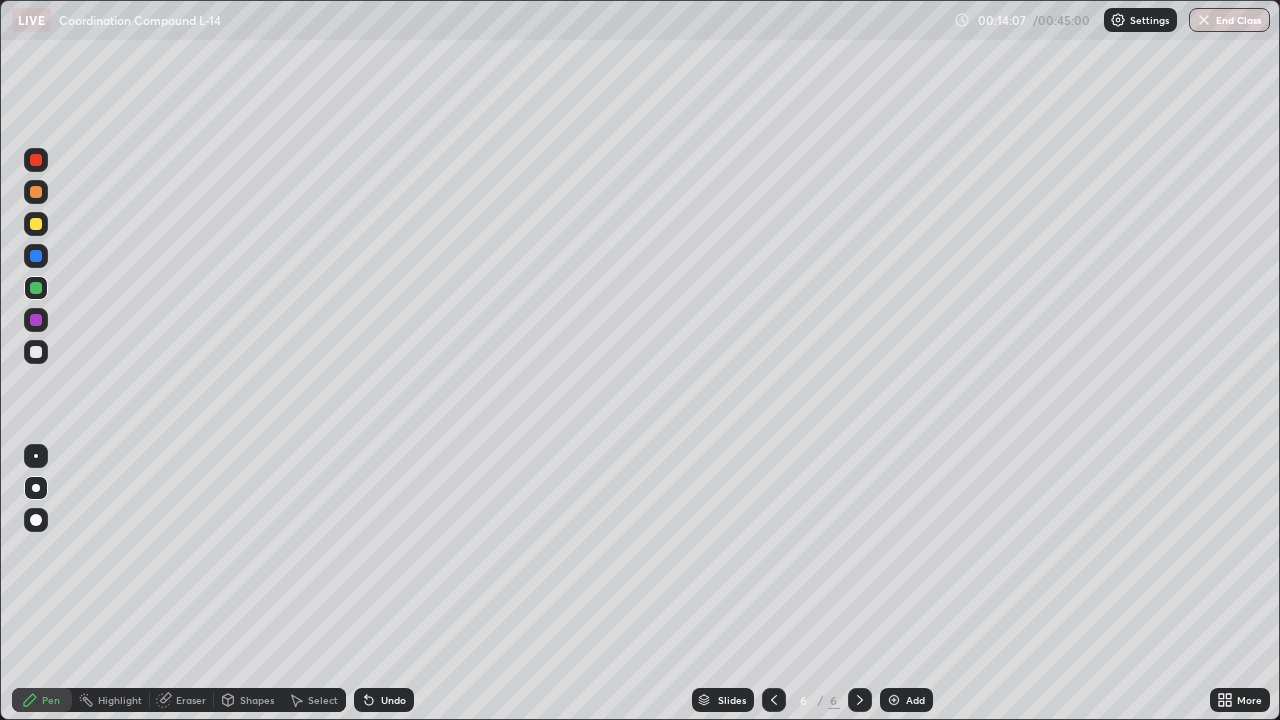 click at bounding box center [36, 224] 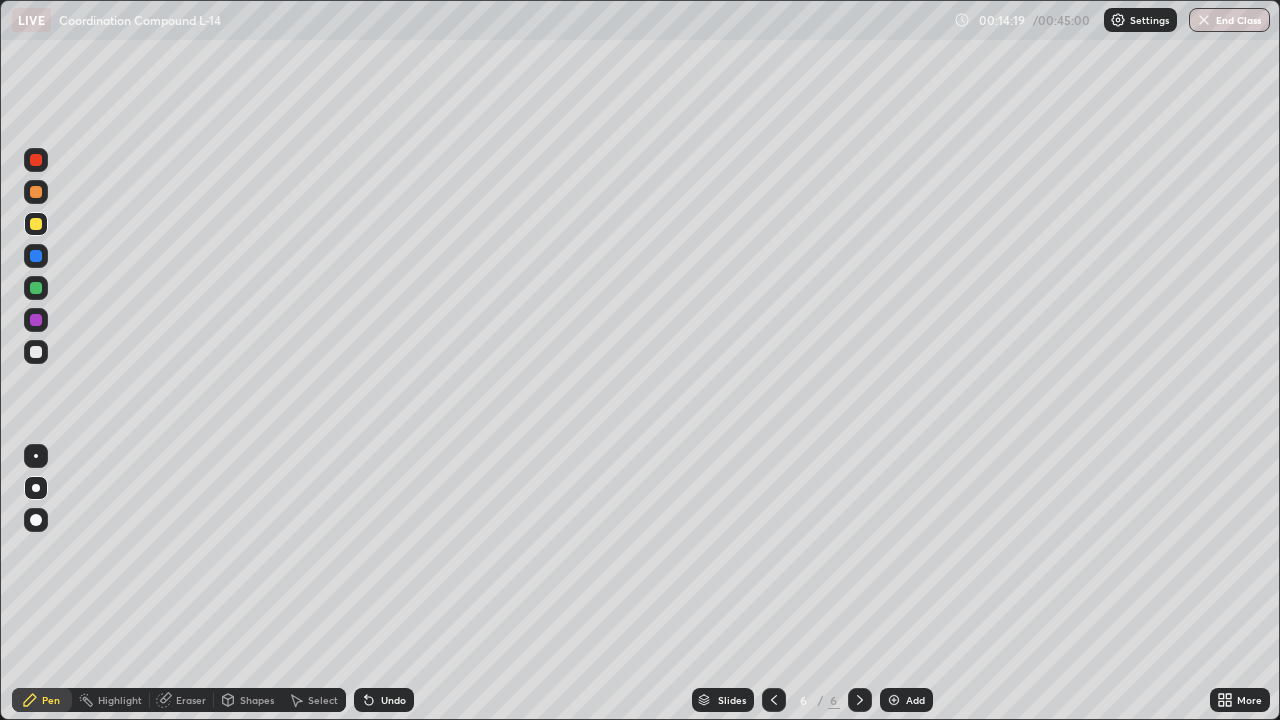click on "Undo" at bounding box center (384, 700) 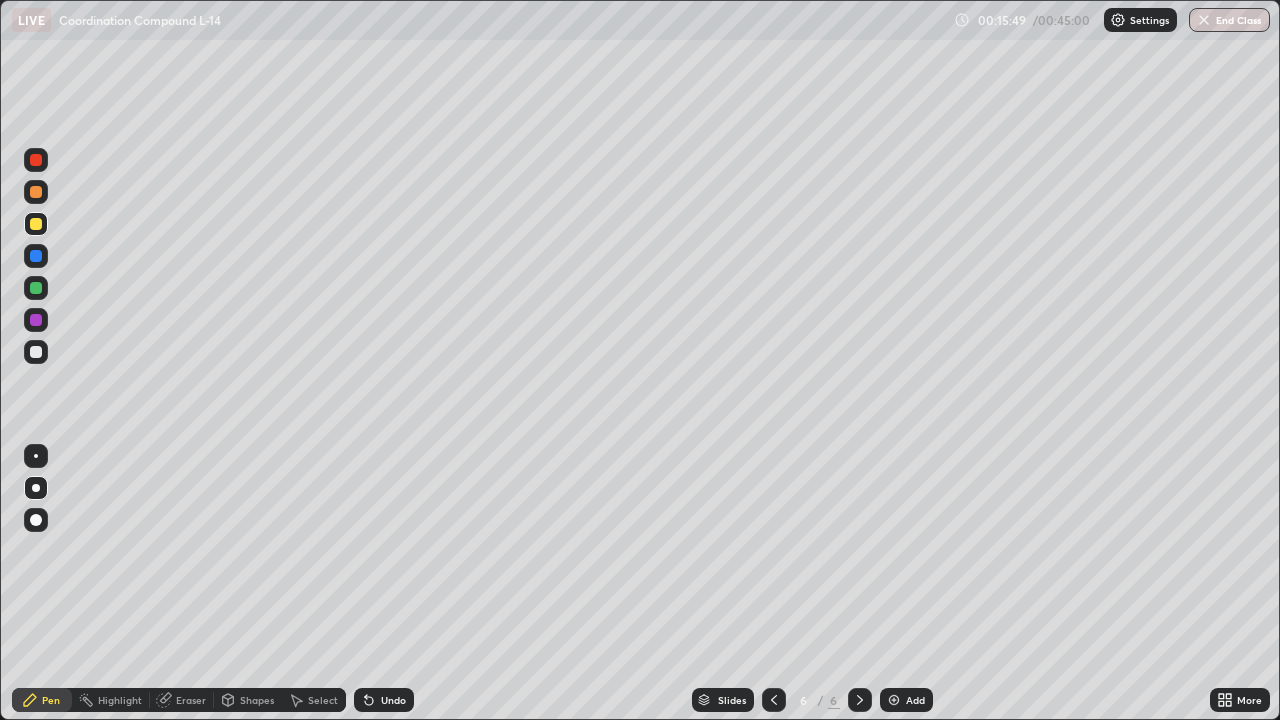 click on "Undo" at bounding box center (384, 700) 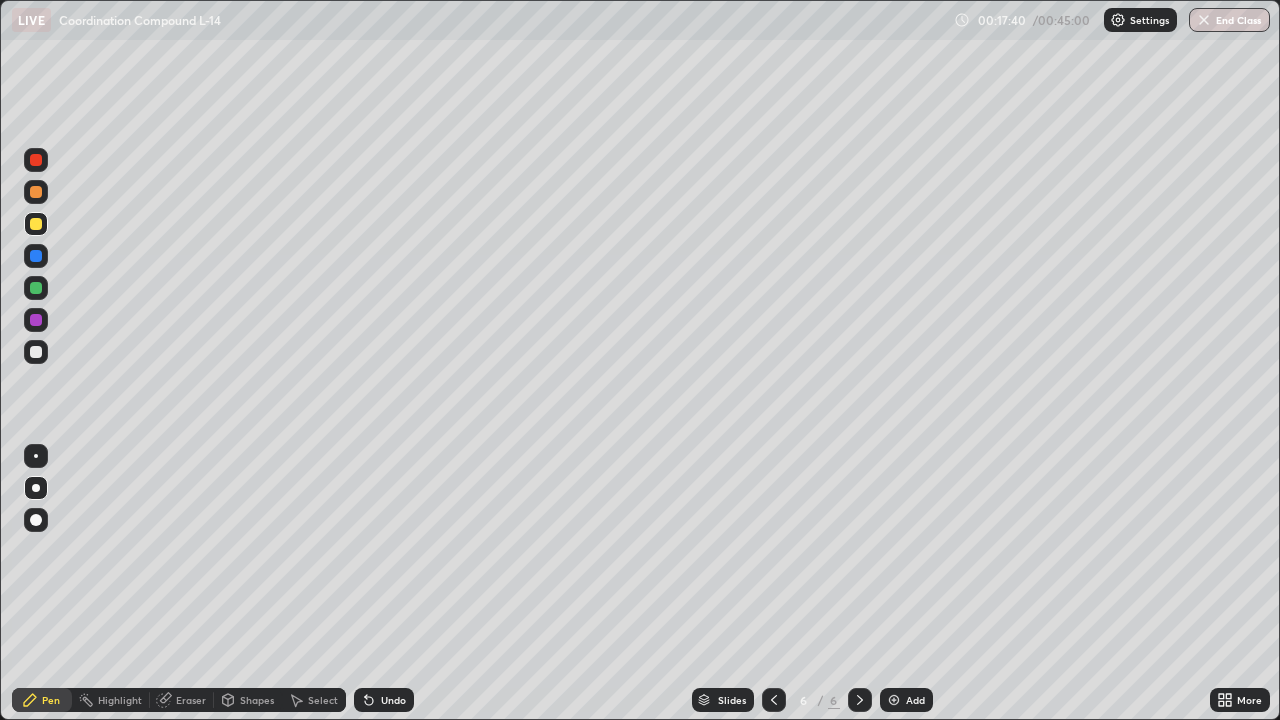 click on "Add" at bounding box center [906, 700] 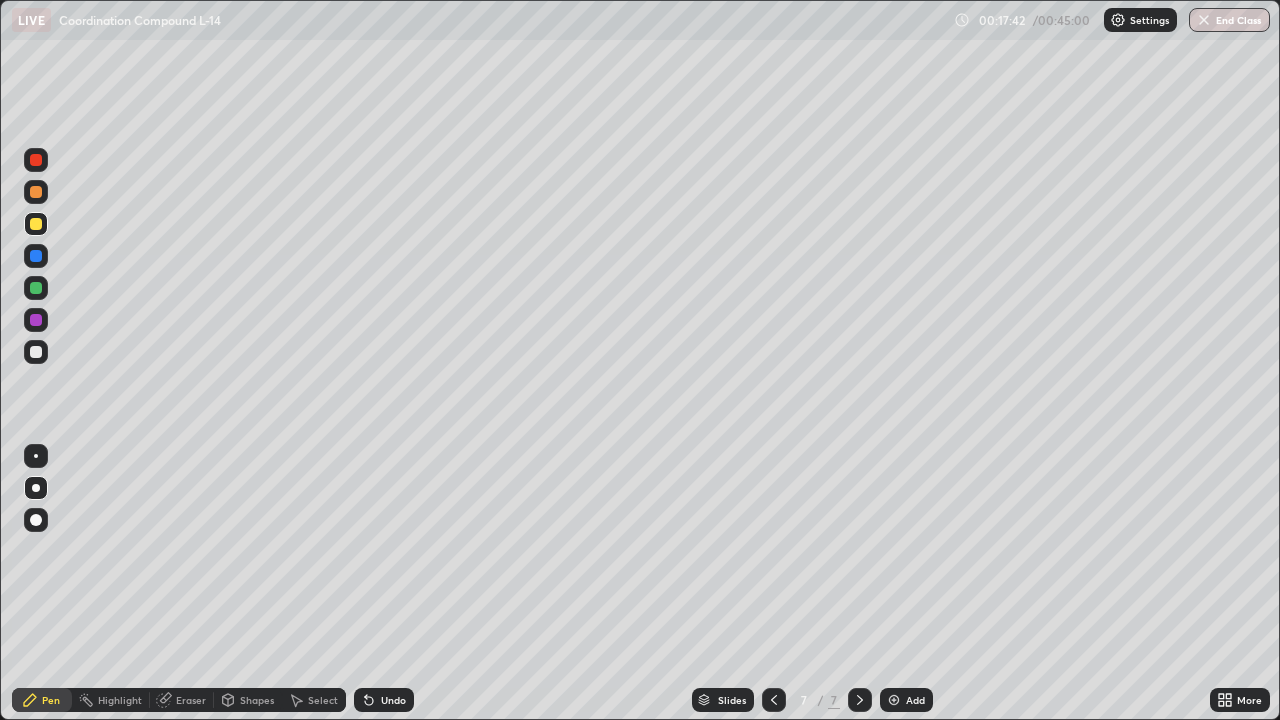 click at bounding box center [36, 224] 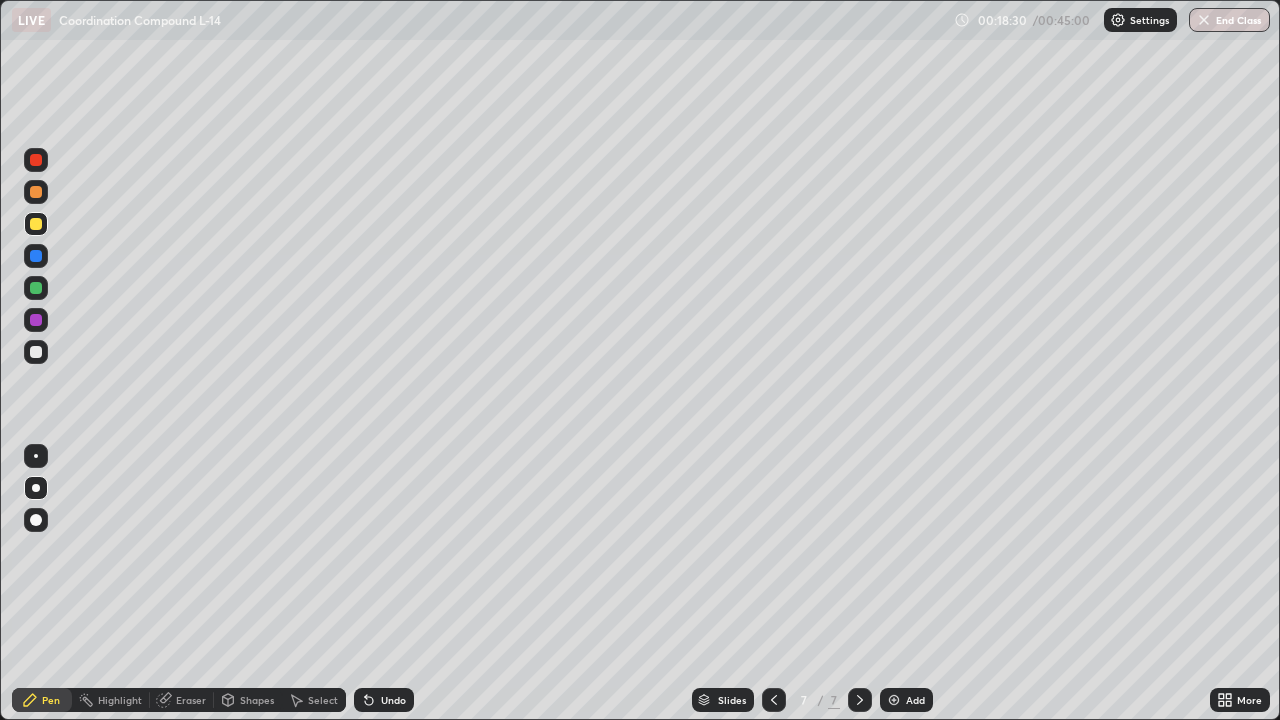 click on "Undo" at bounding box center [384, 700] 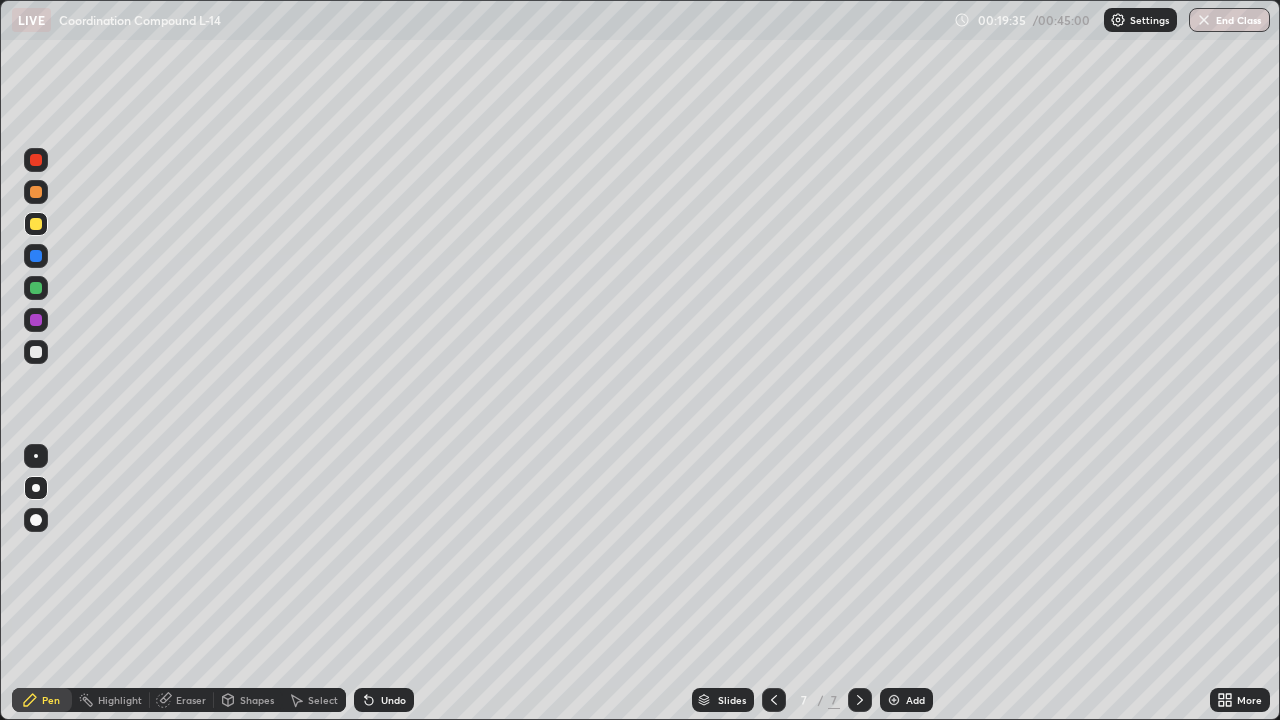 click on "Add" at bounding box center (906, 700) 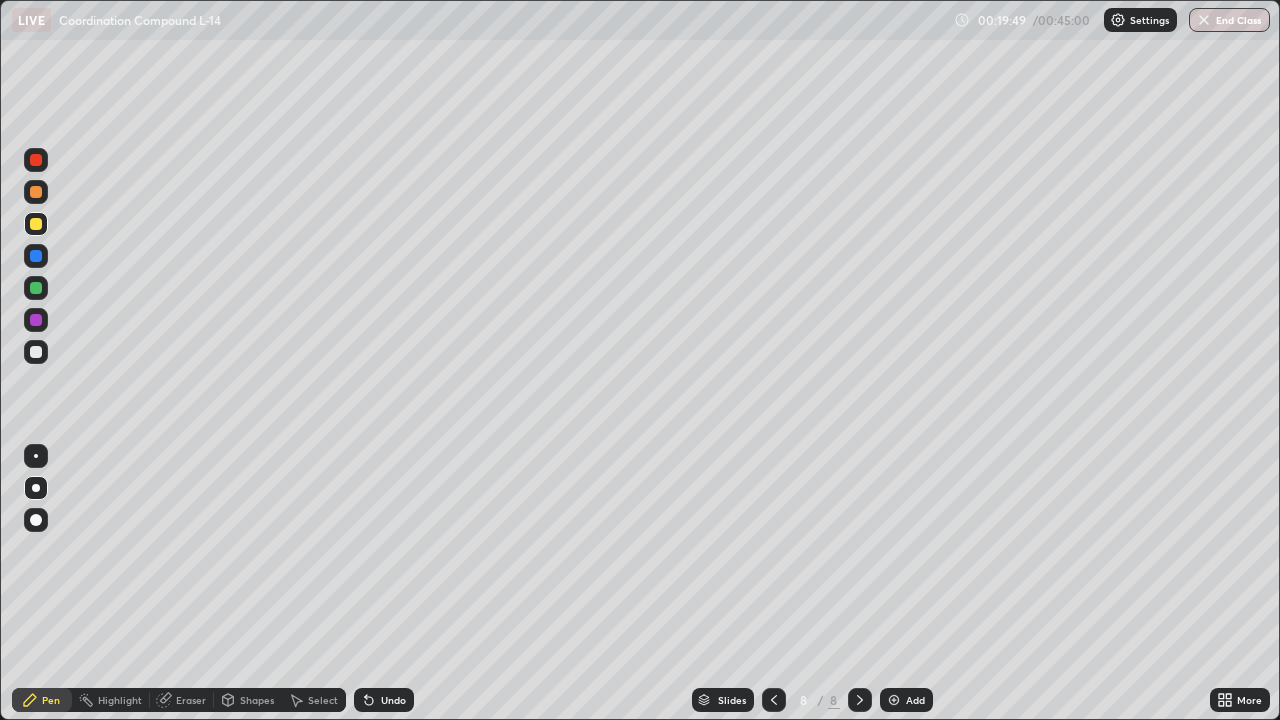 click on "Undo" at bounding box center [393, 700] 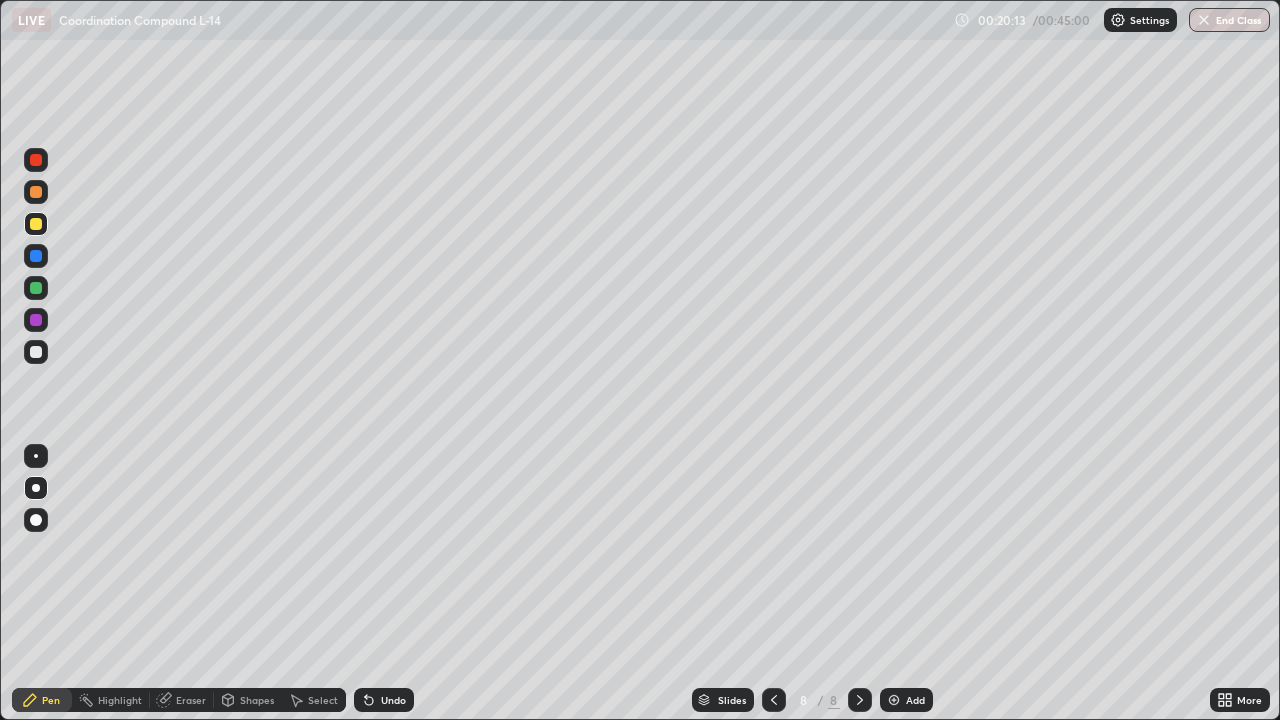 click at bounding box center [36, 288] 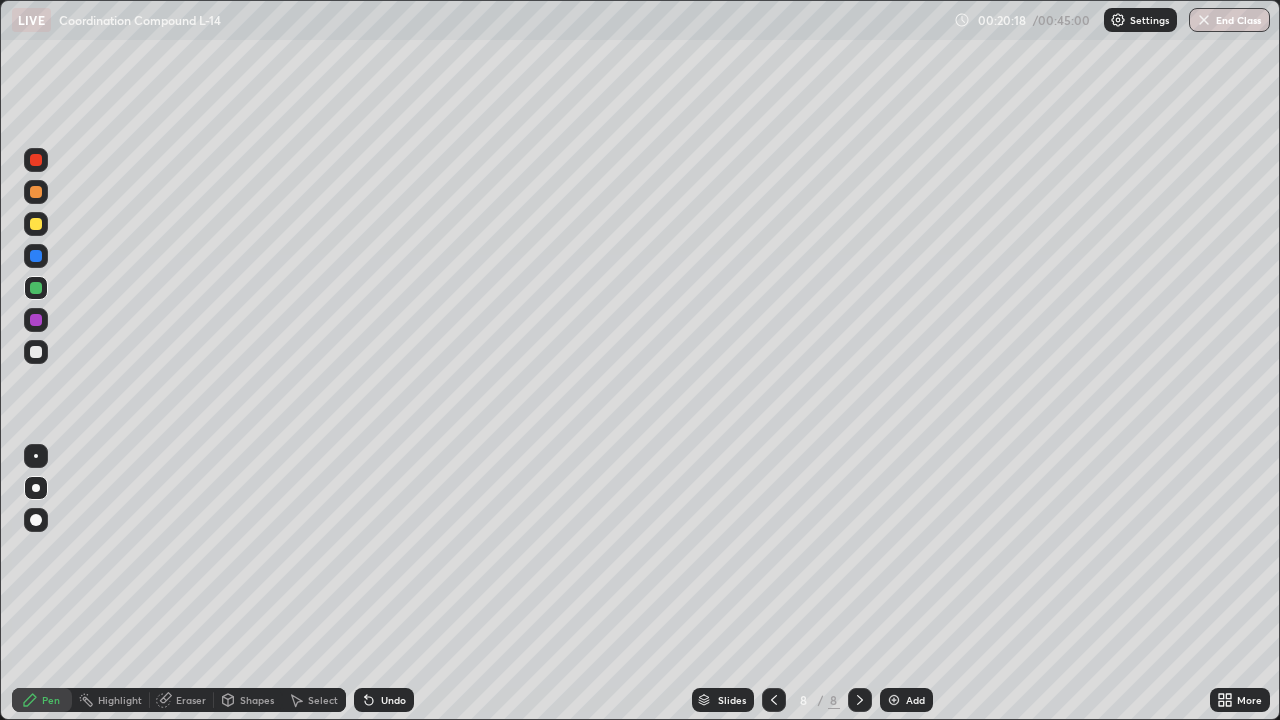 click at bounding box center [36, 224] 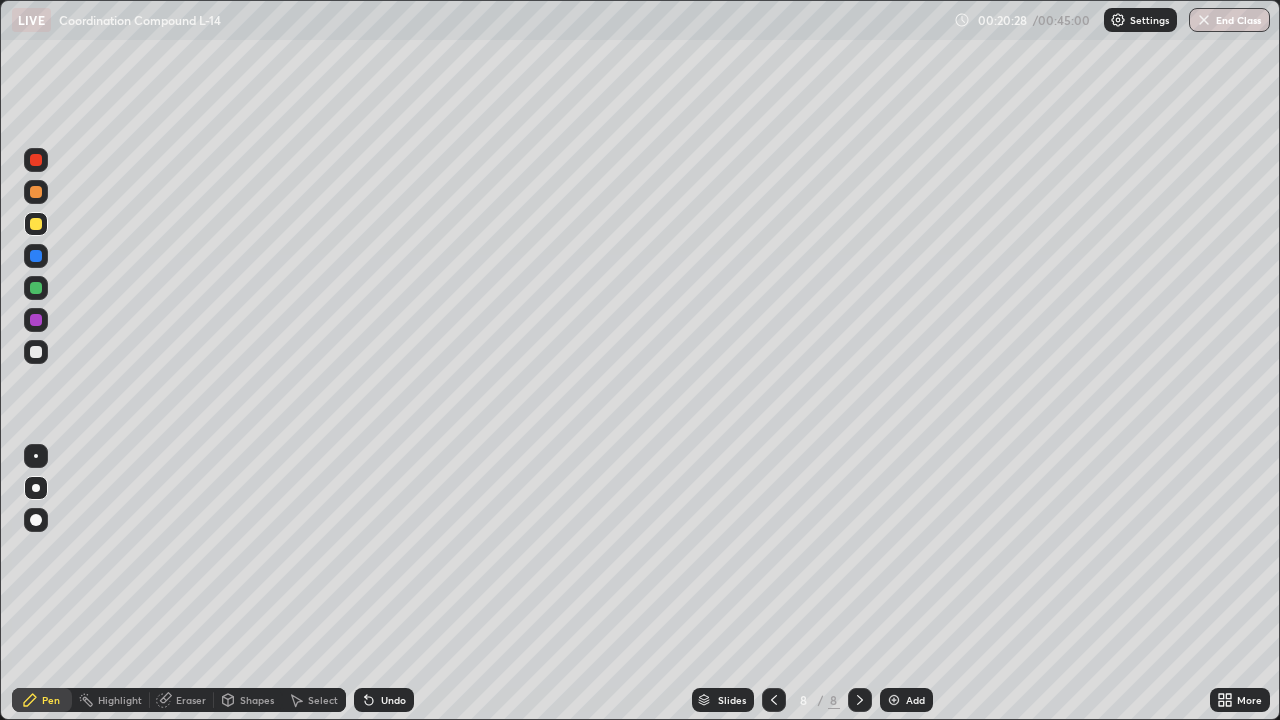 click on "Undo" at bounding box center [384, 700] 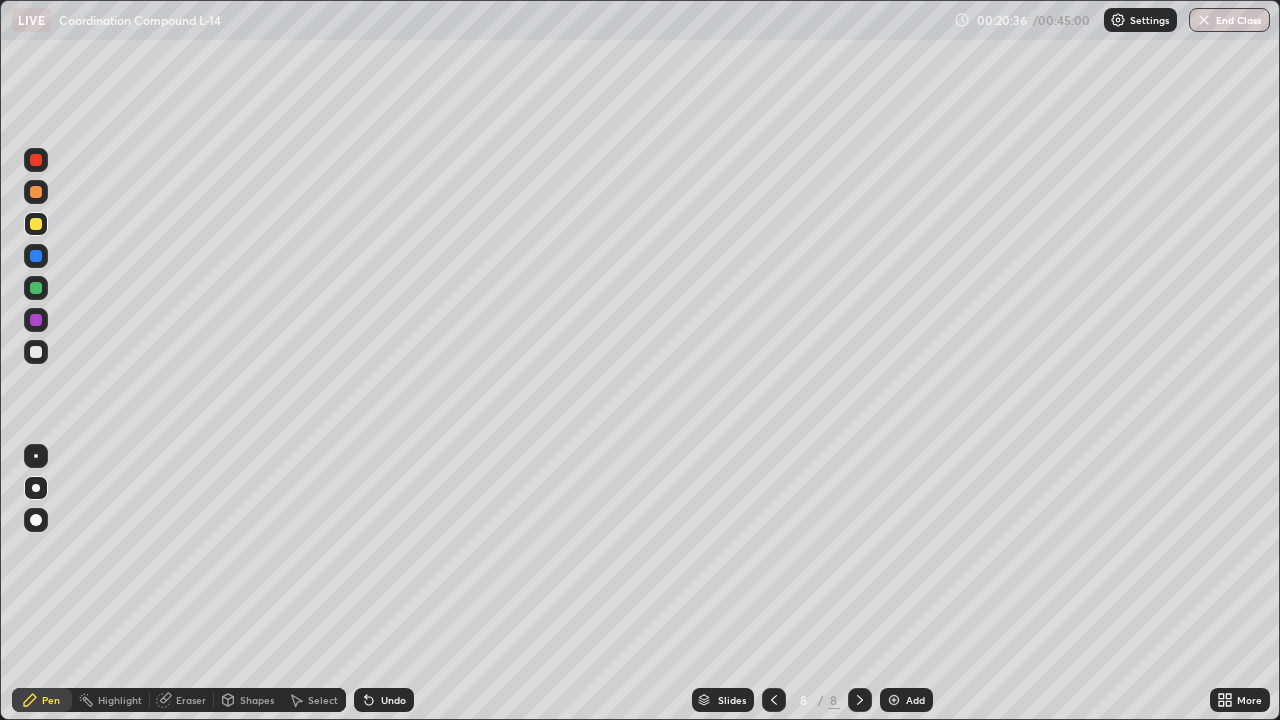 click at bounding box center [36, 352] 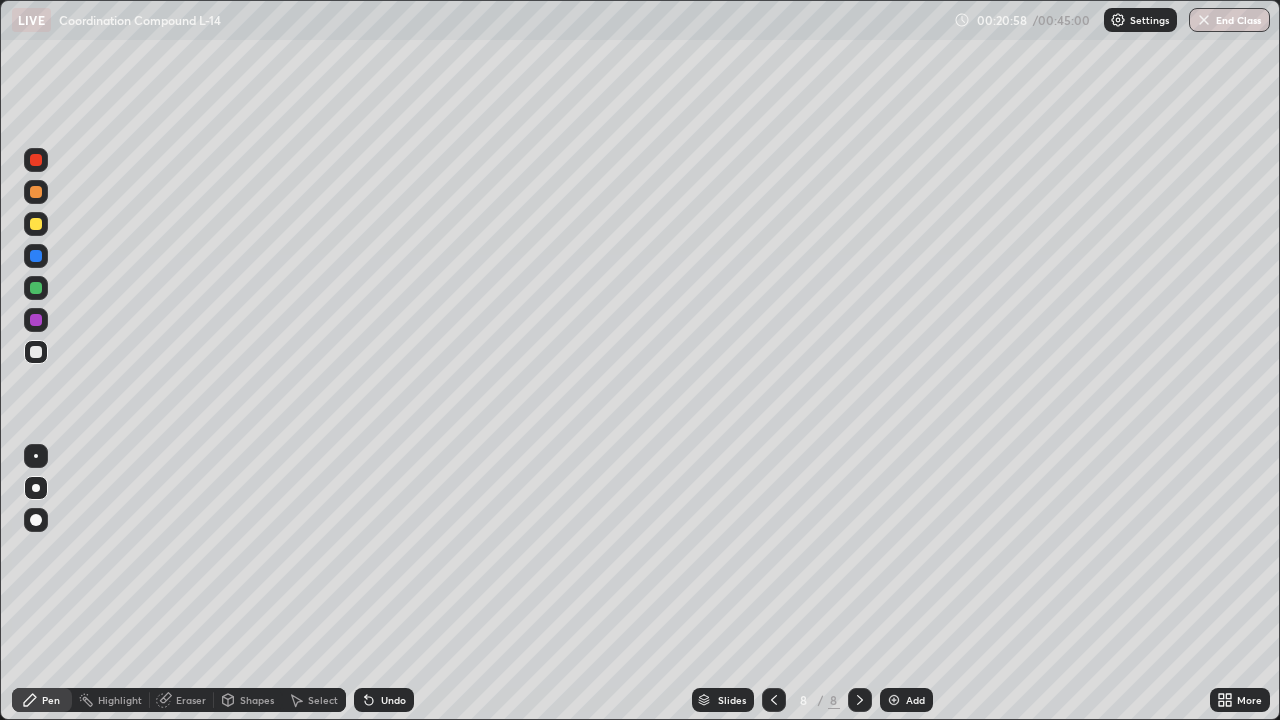 click at bounding box center (36, 256) 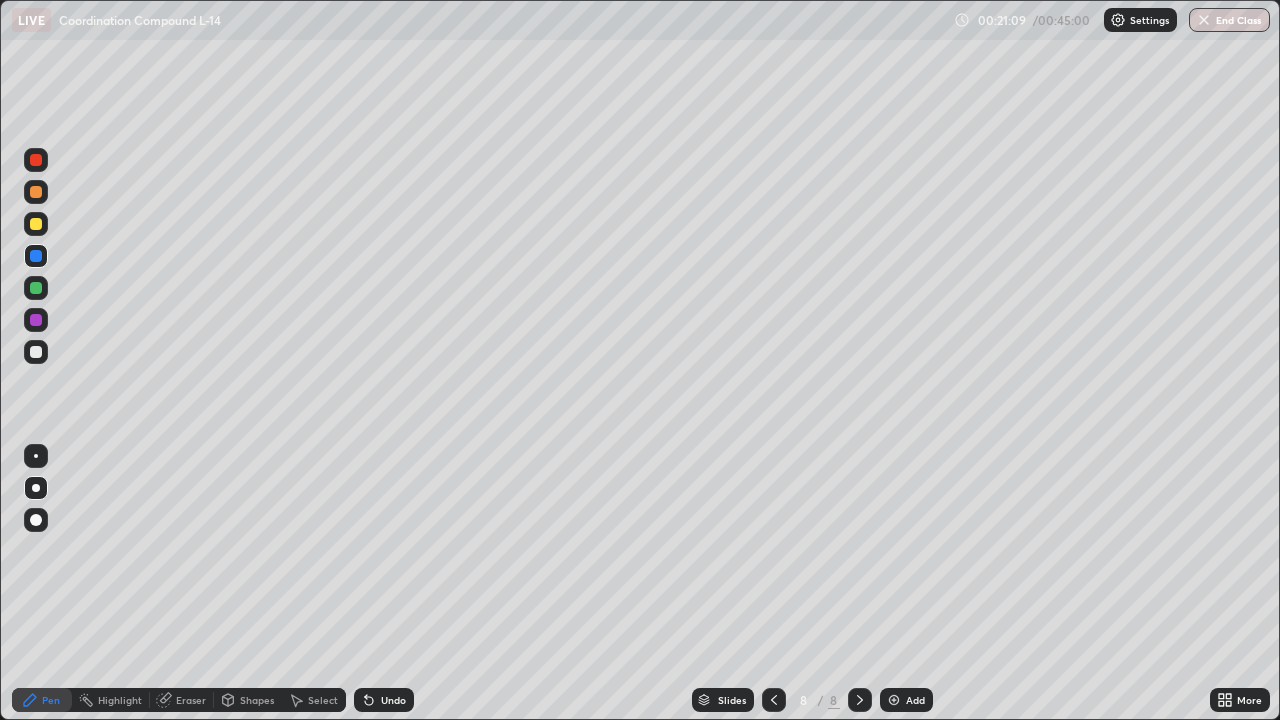 click on "Undo" at bounding box center (393, 700) 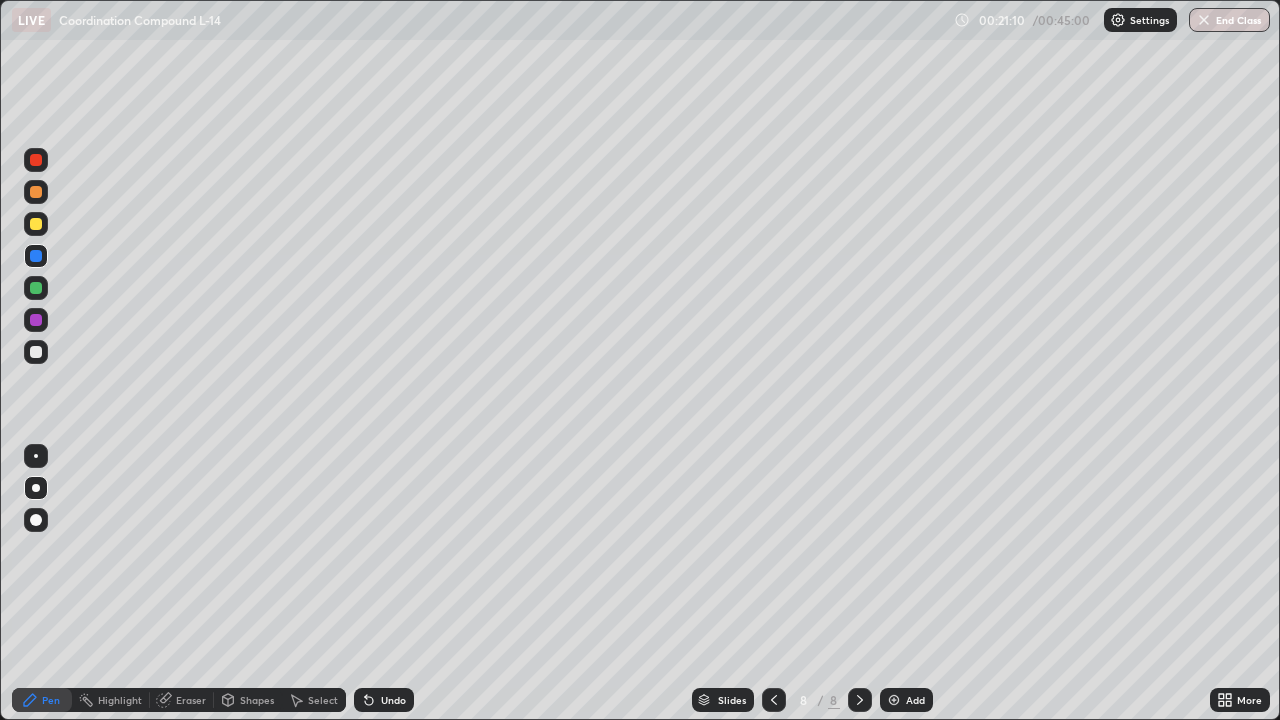 click on "Undo" at bounding box center (384, 700) 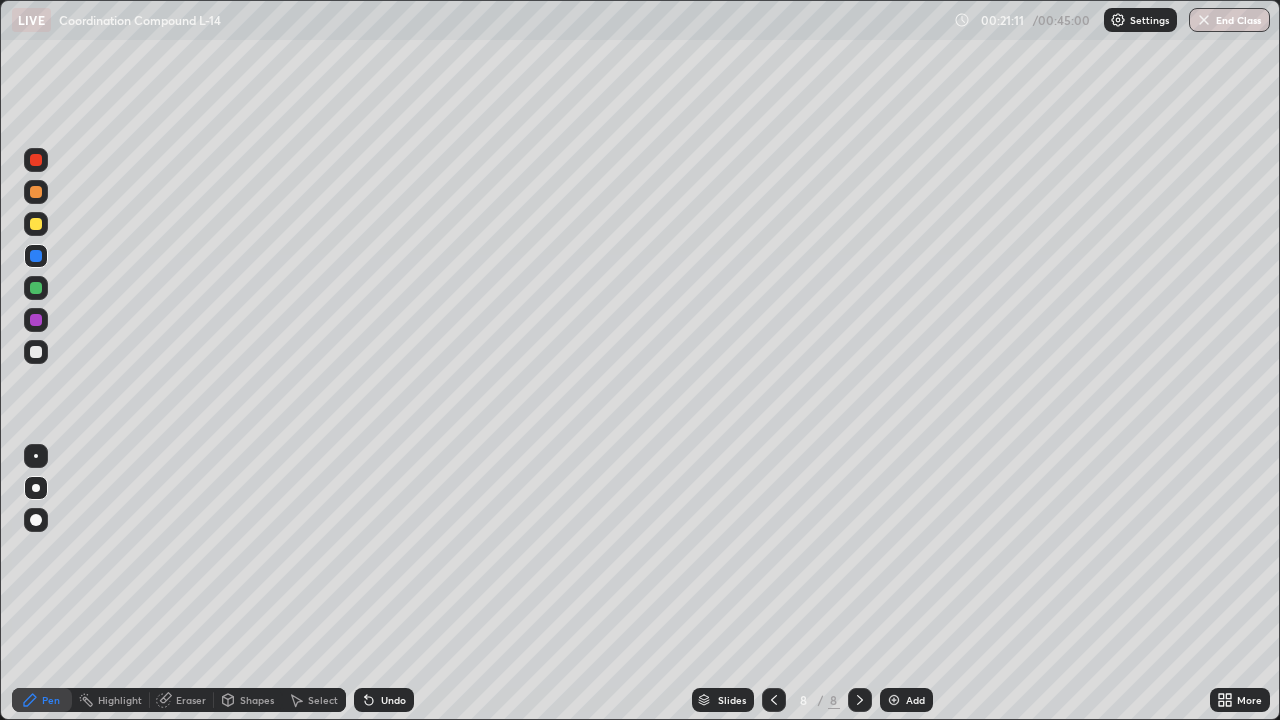 click on "Undo" at bounding box center (384, 700) 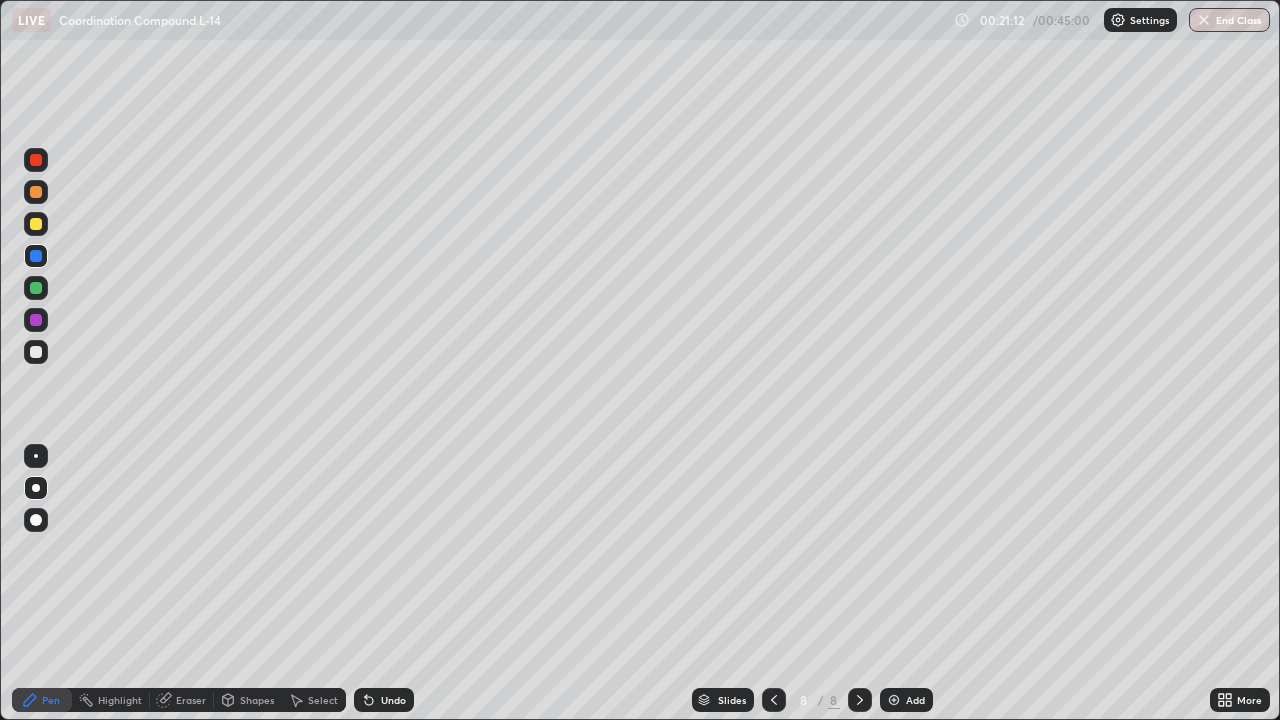 click on "Undo" at bounding box center [384, 700] 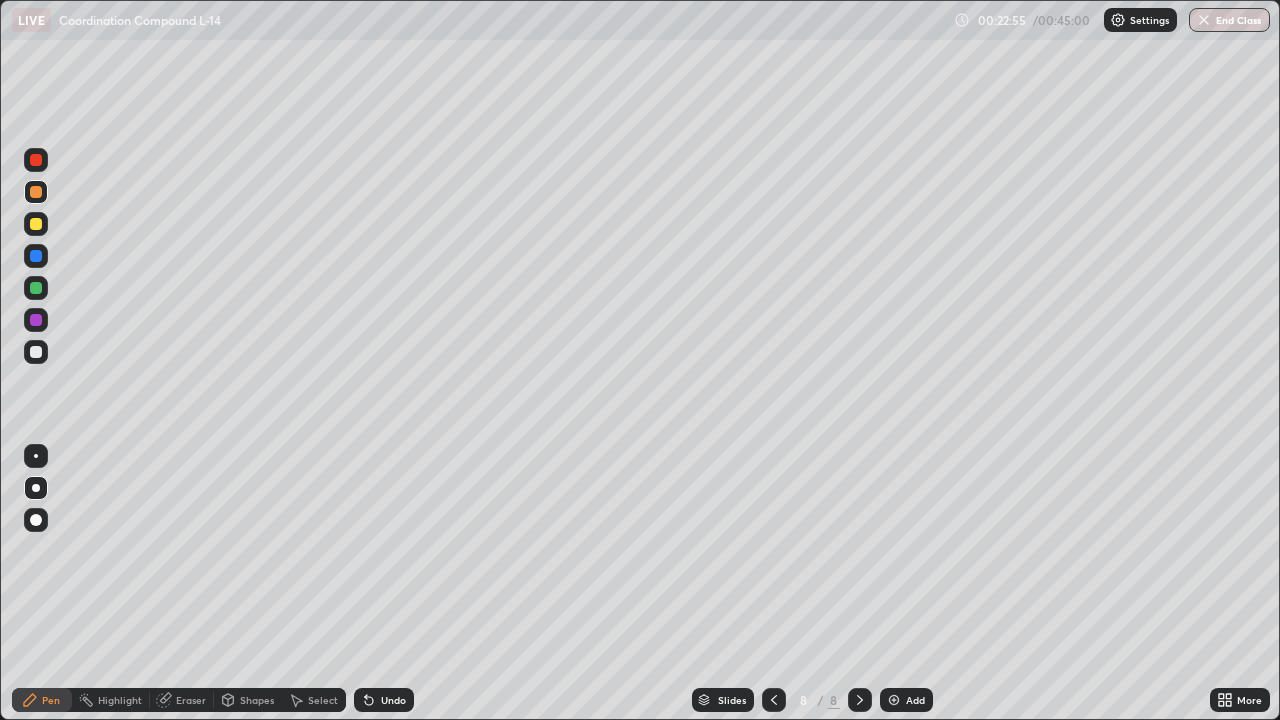 click at bounding box center [36, 288] 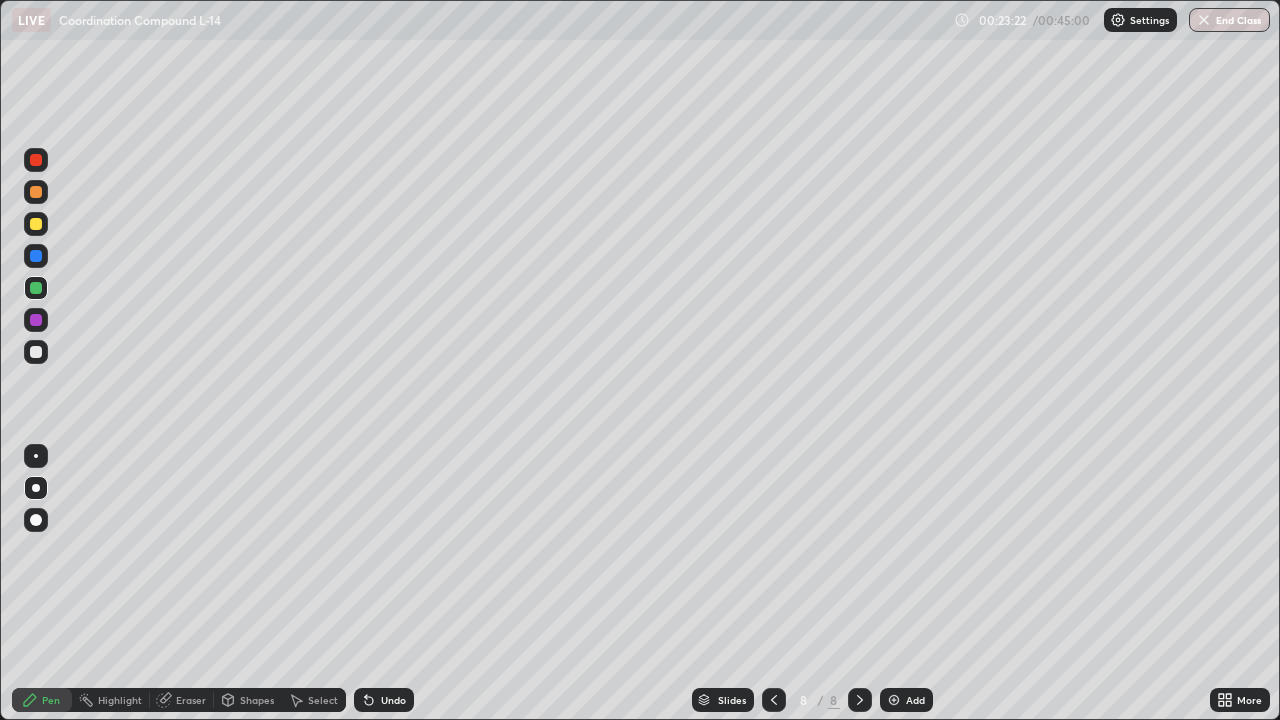 click 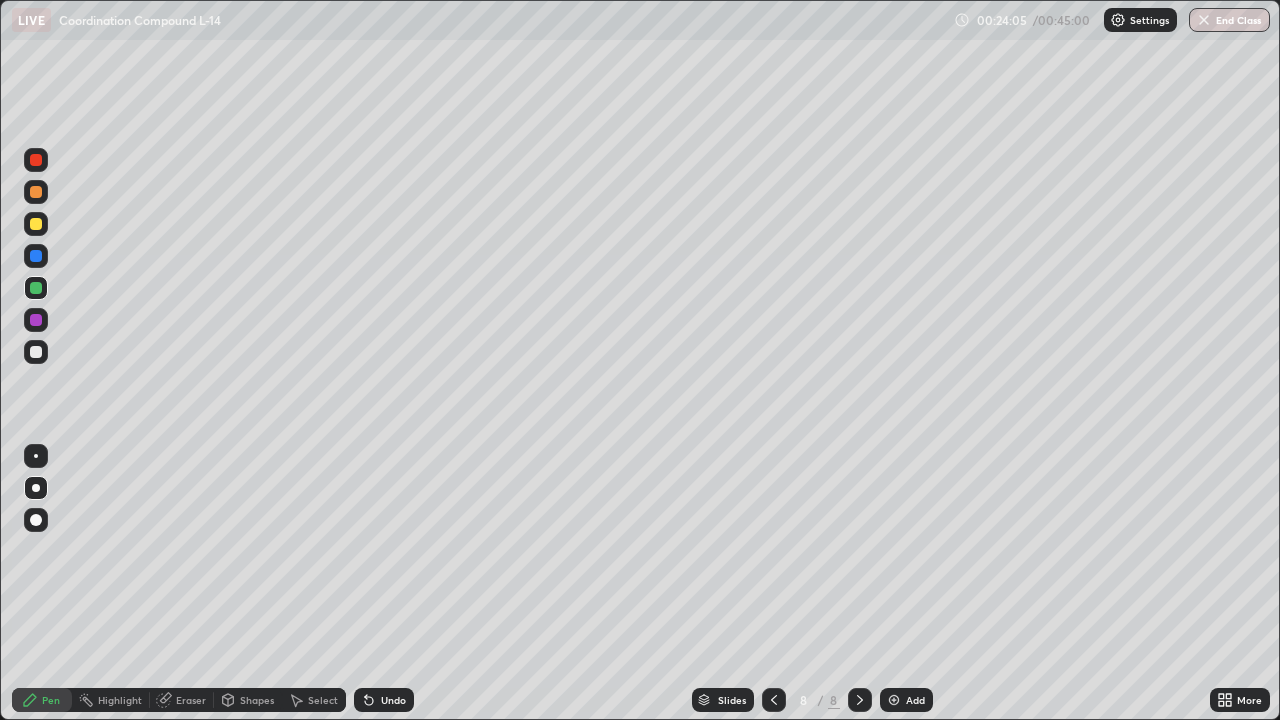 click on "Eraser" at bounding box center (191, 700) 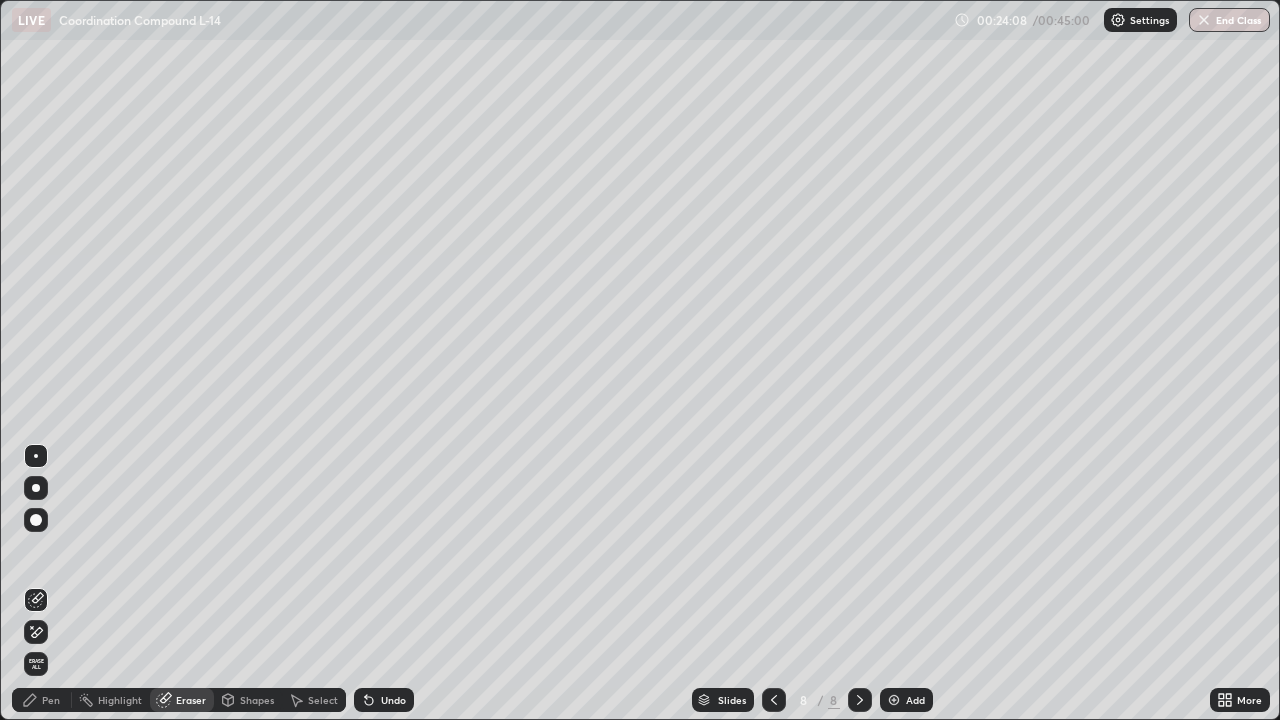 click on "Pen" at bounding box center [51, 700] 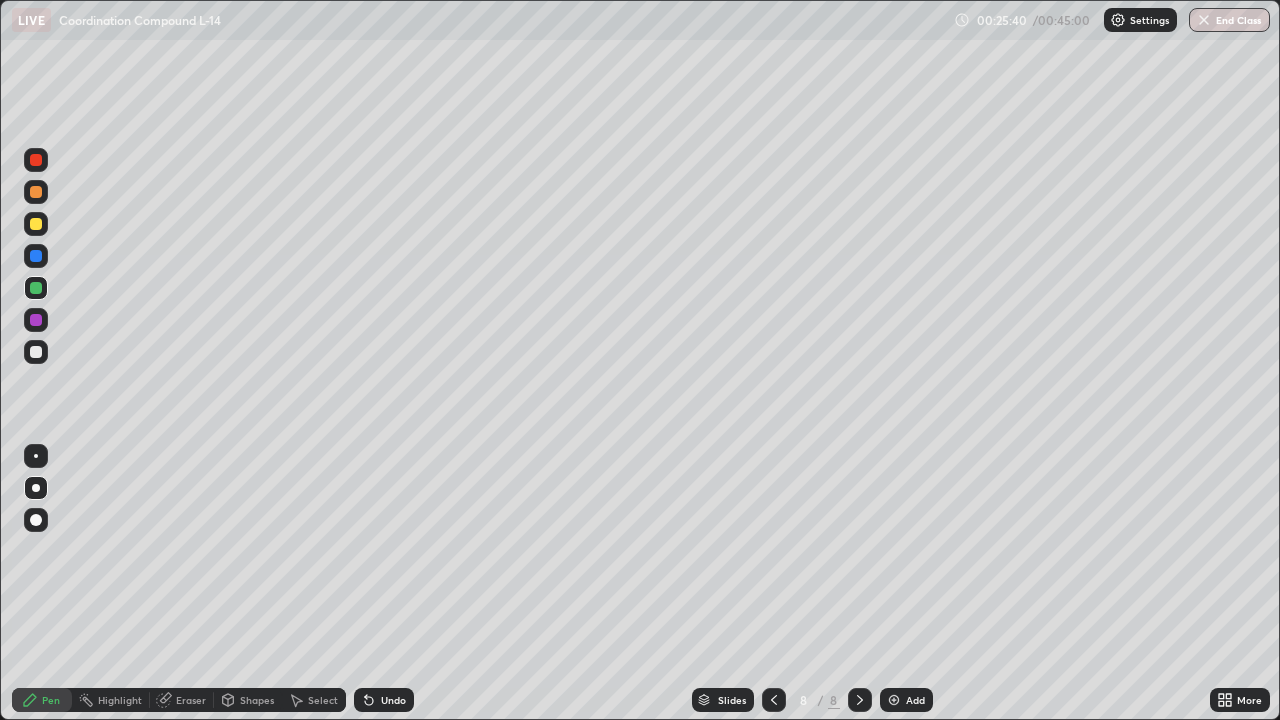 click at bounding box center (36, 352) 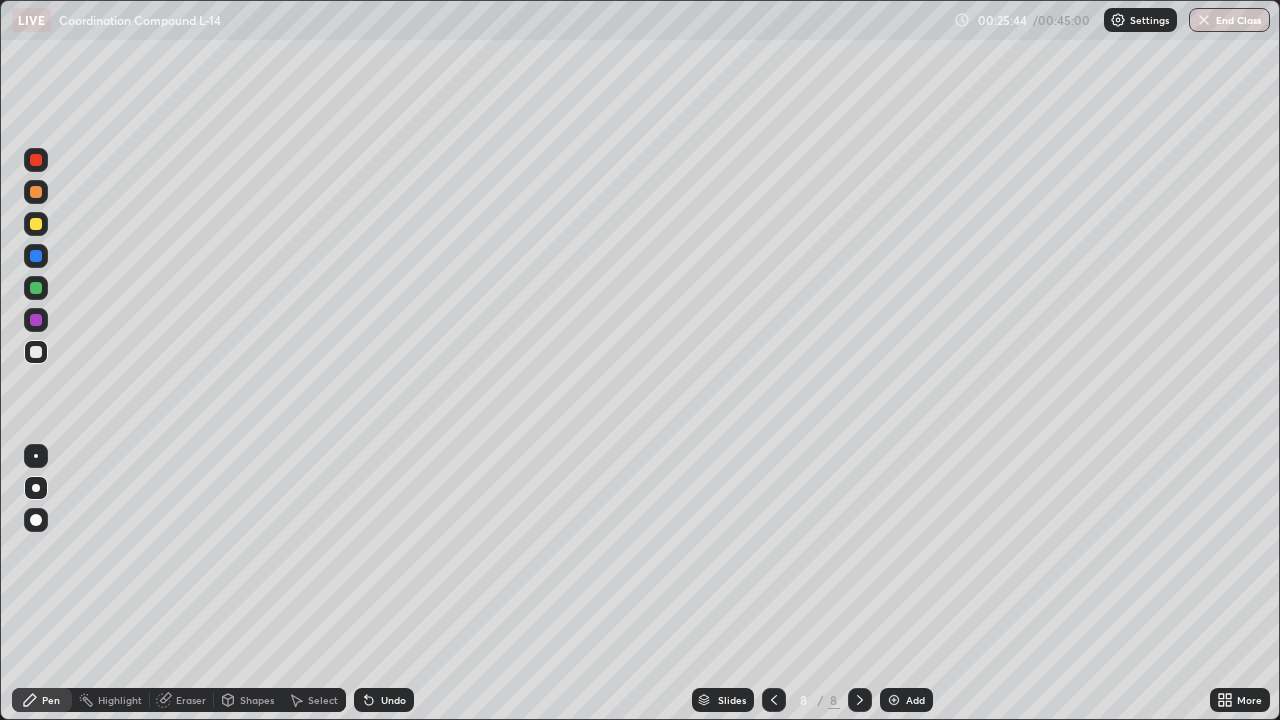 click 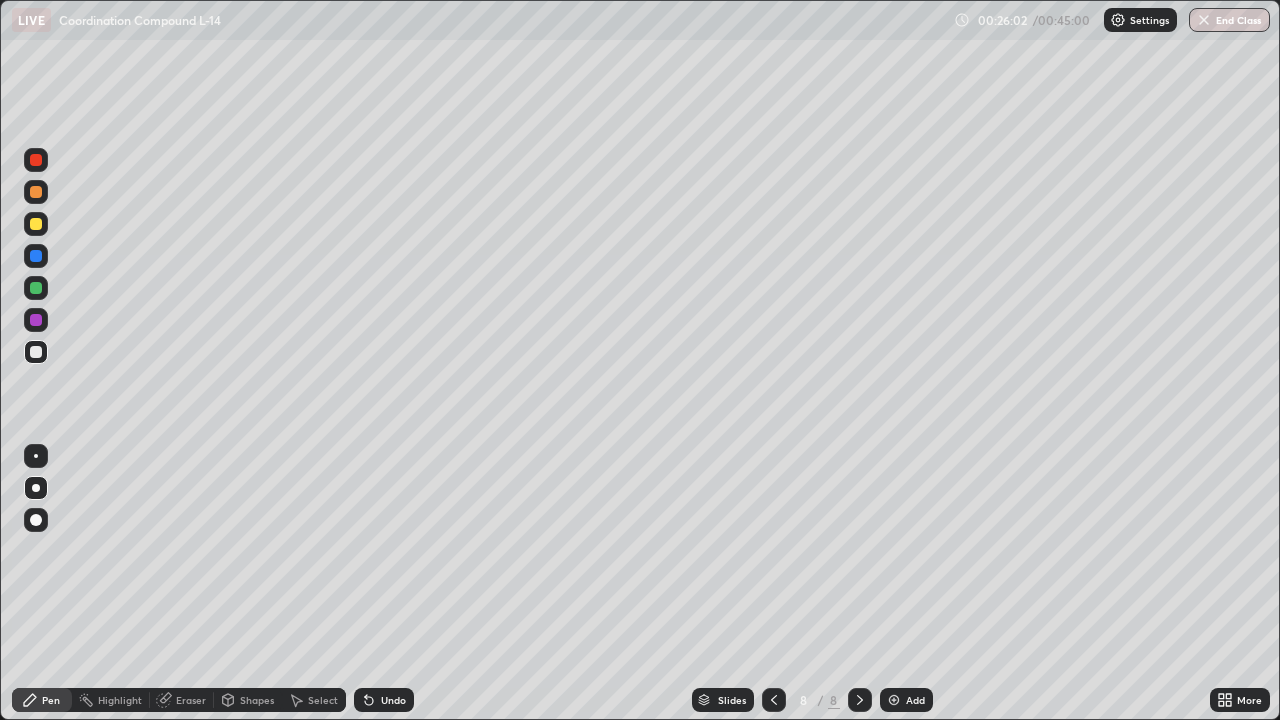 click on "Undo" at bounding box center (393, 700) 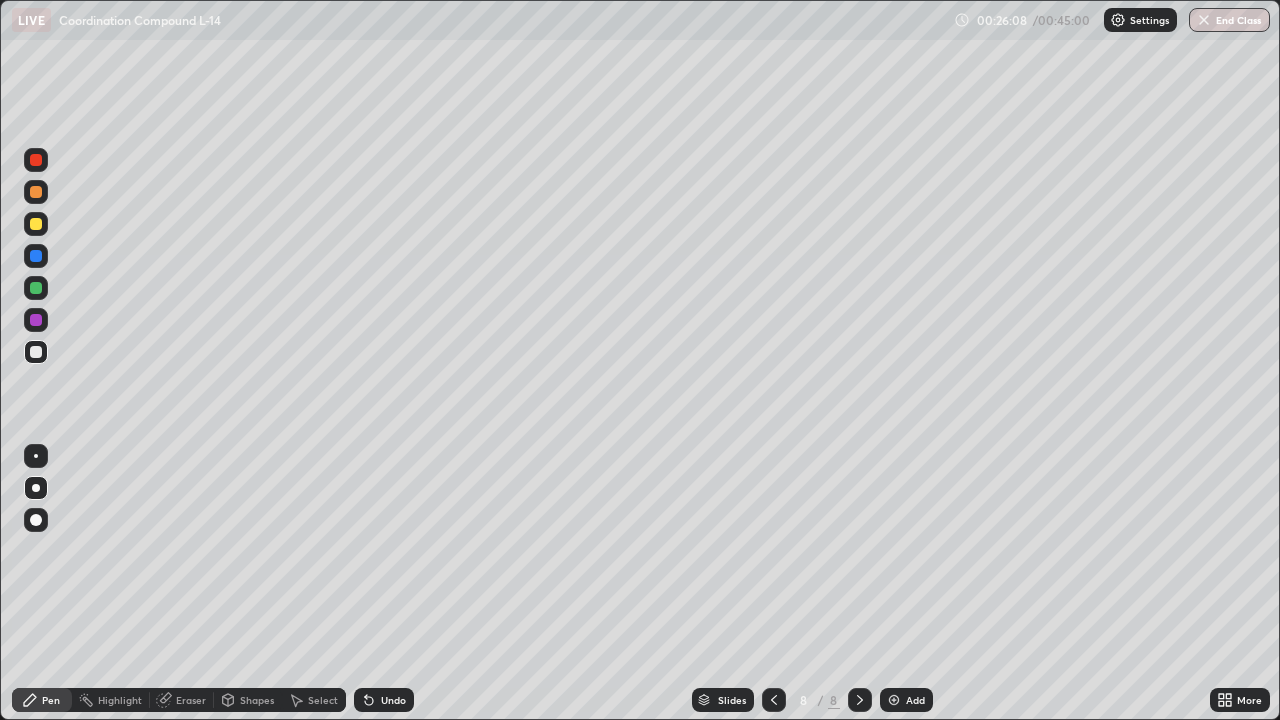 click at bounding box center [894, 700] 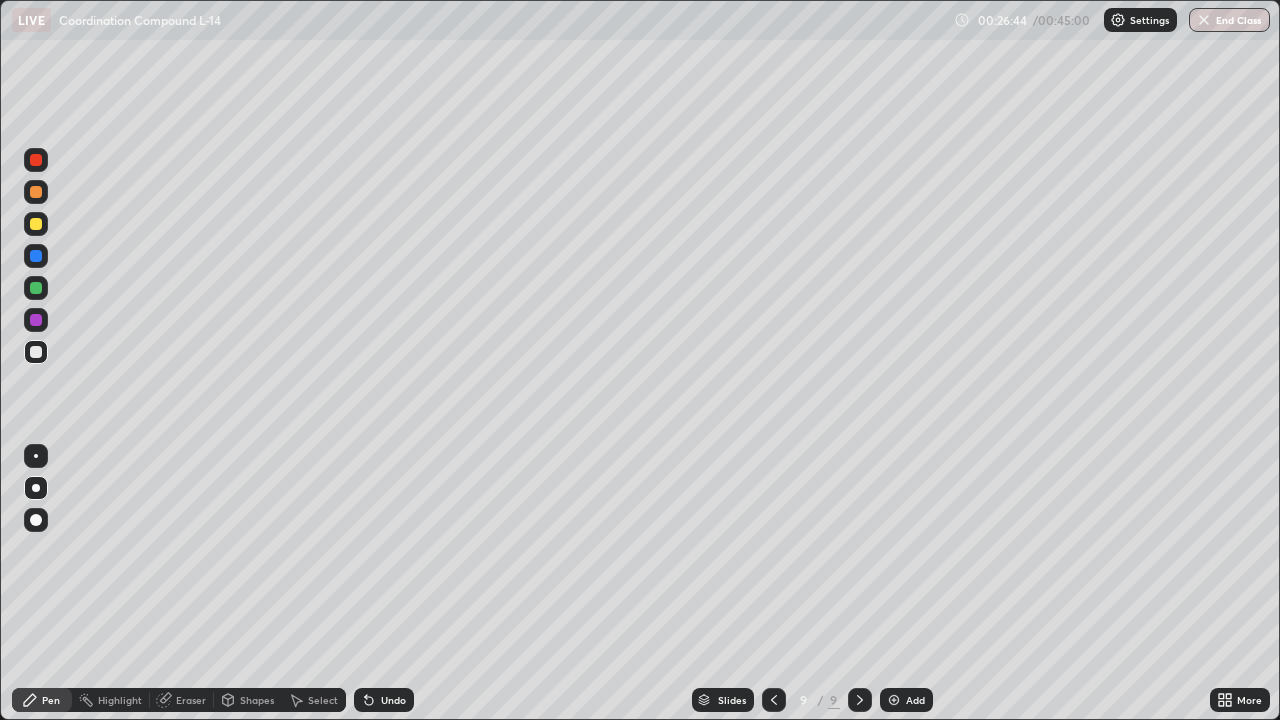 click at bounding box center [36, 224] 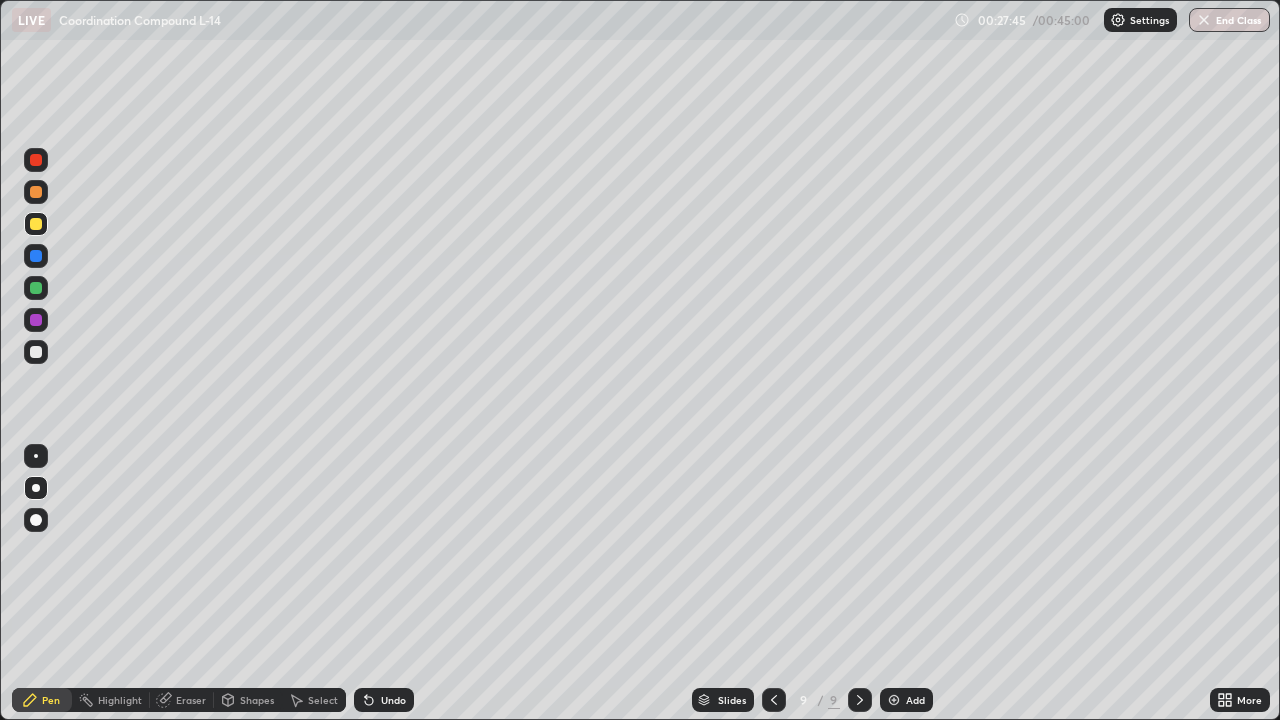click 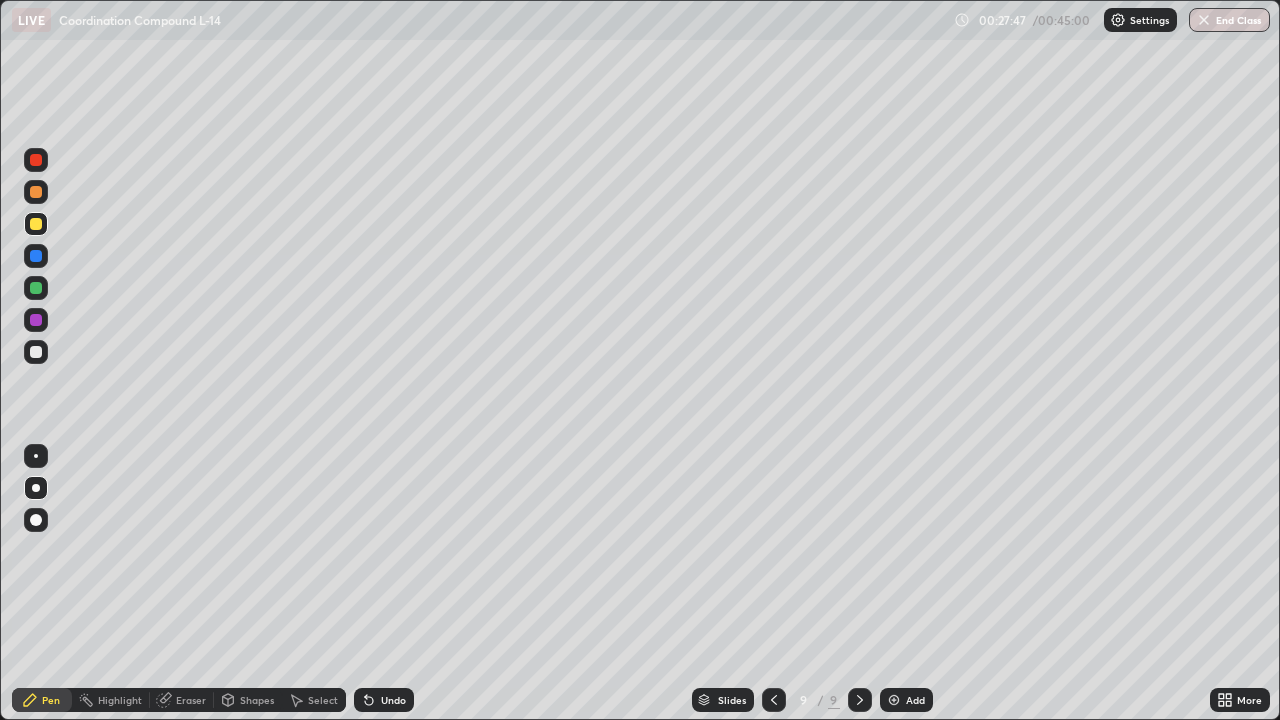 click on "Eraser" at bounding box center [191, 700] 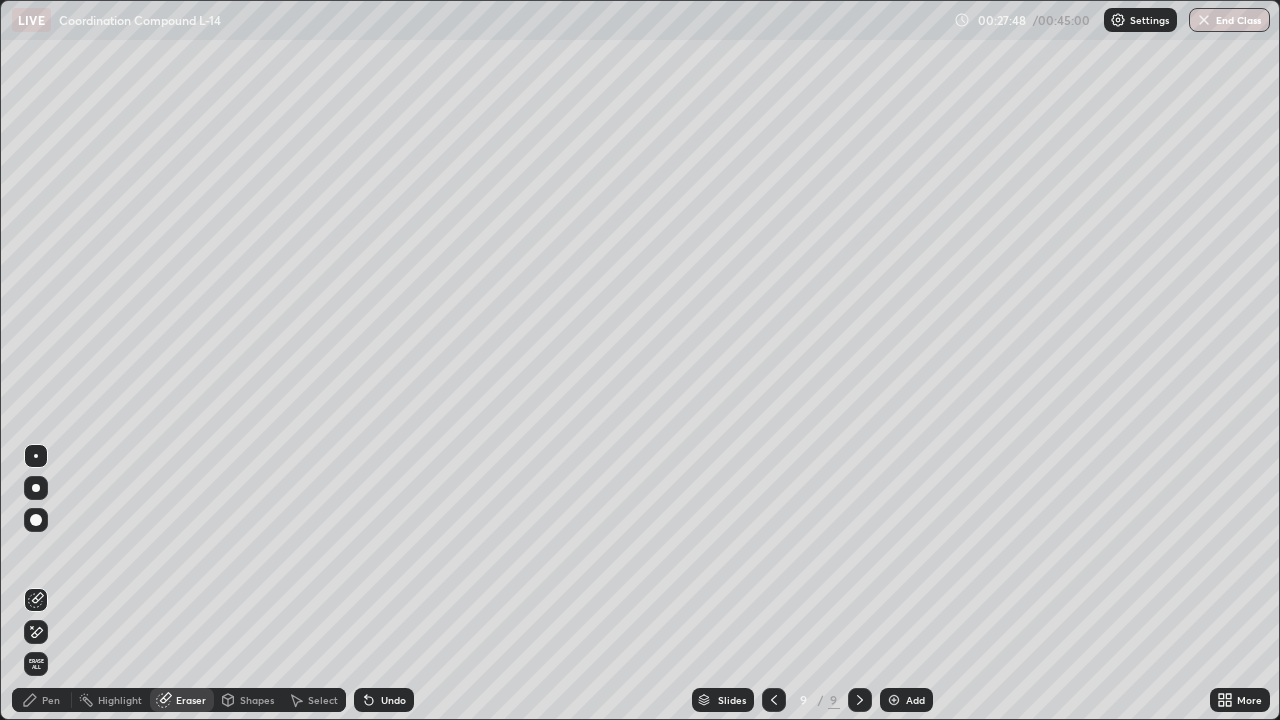 click on "Pen" at bounding box center [51, 700] 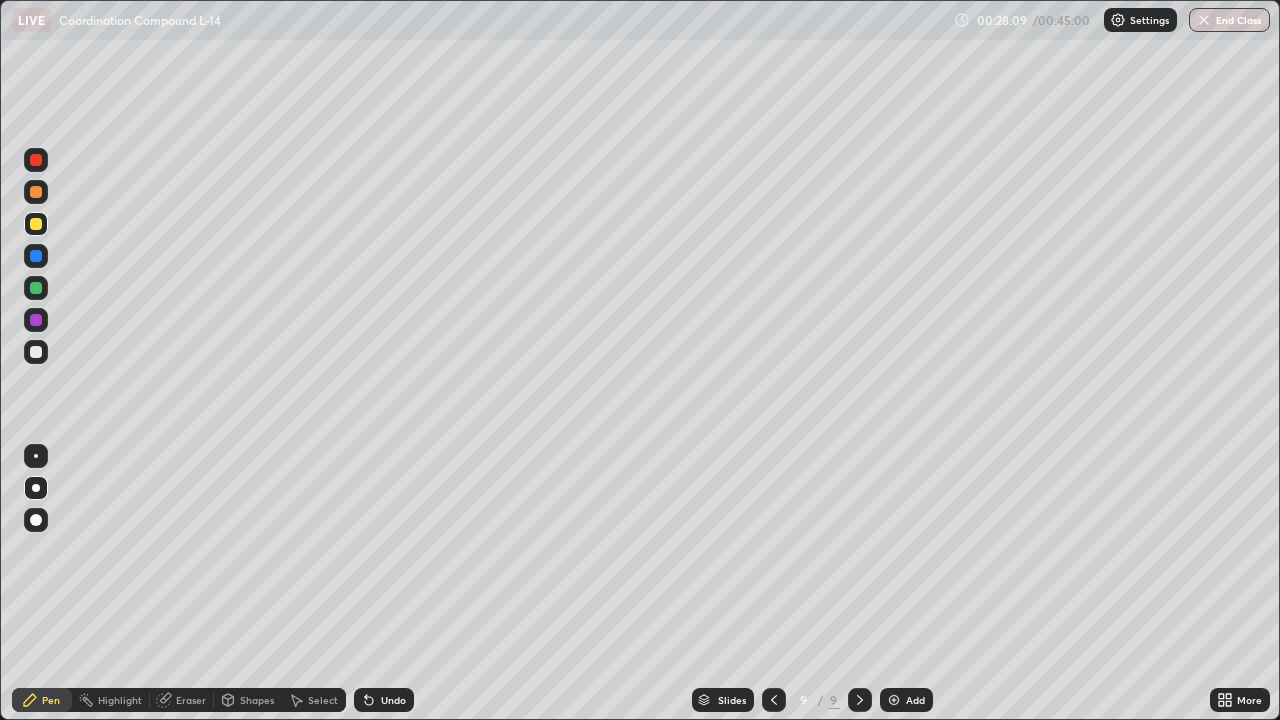click on "Undo" at bounding box center (393, 700) 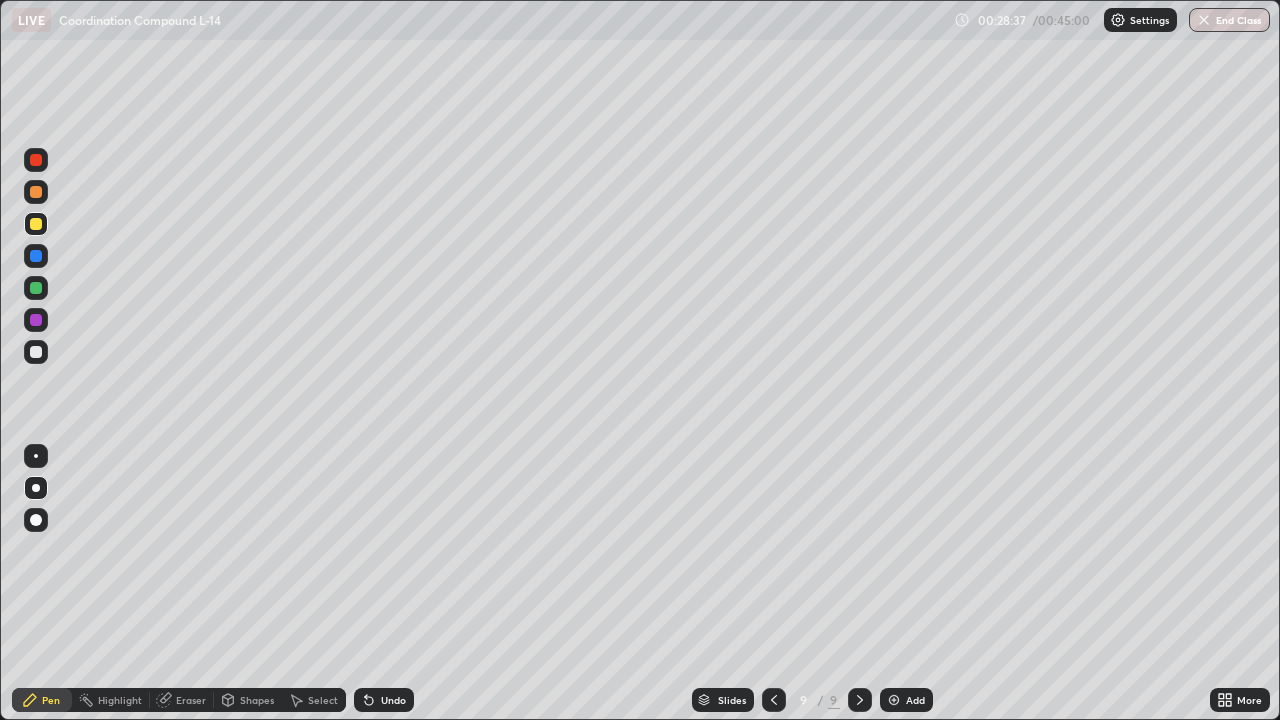 click at bounding box center [36, 288] 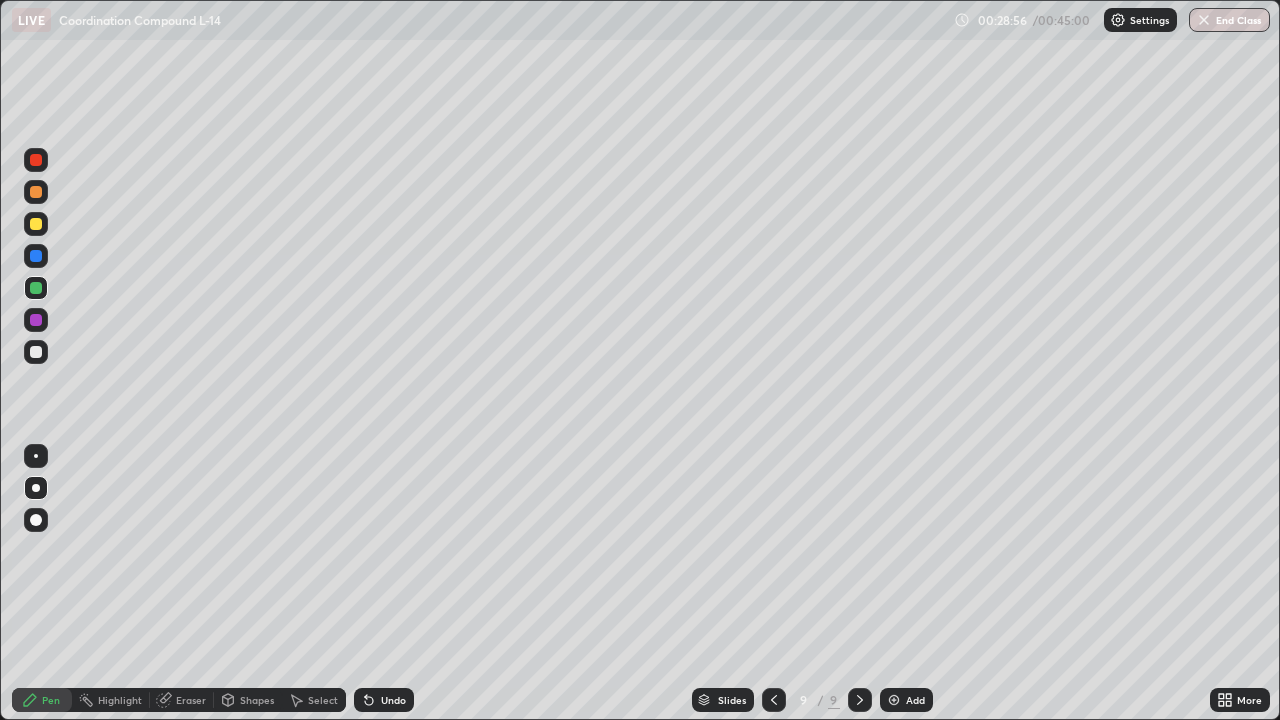 click on "Add" at bounding box center (906, 700) 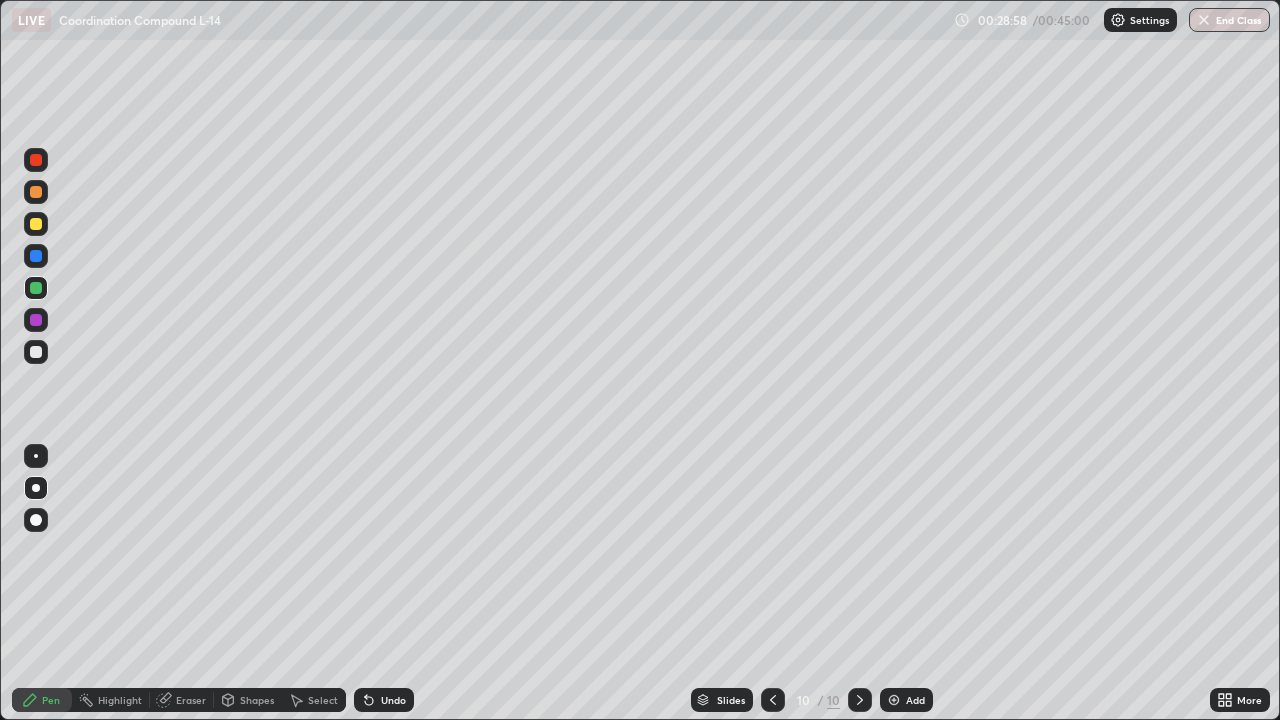 click at bounding box center [36, 288] 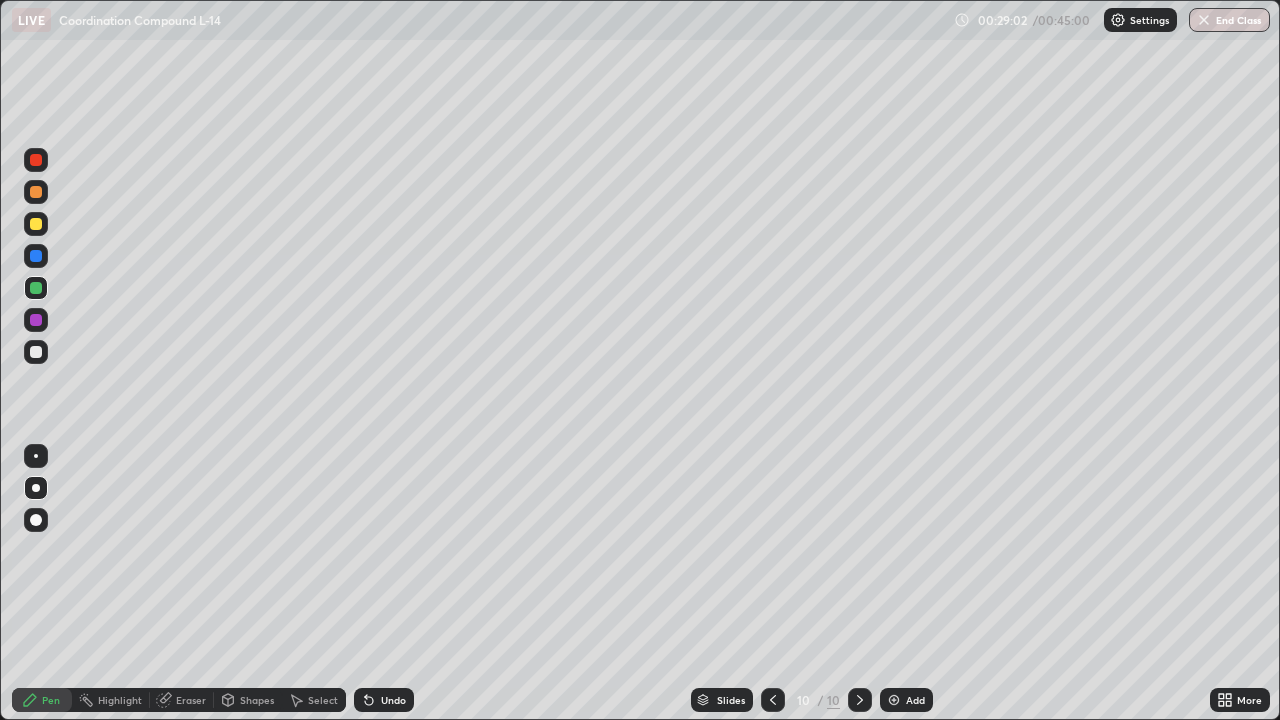 click 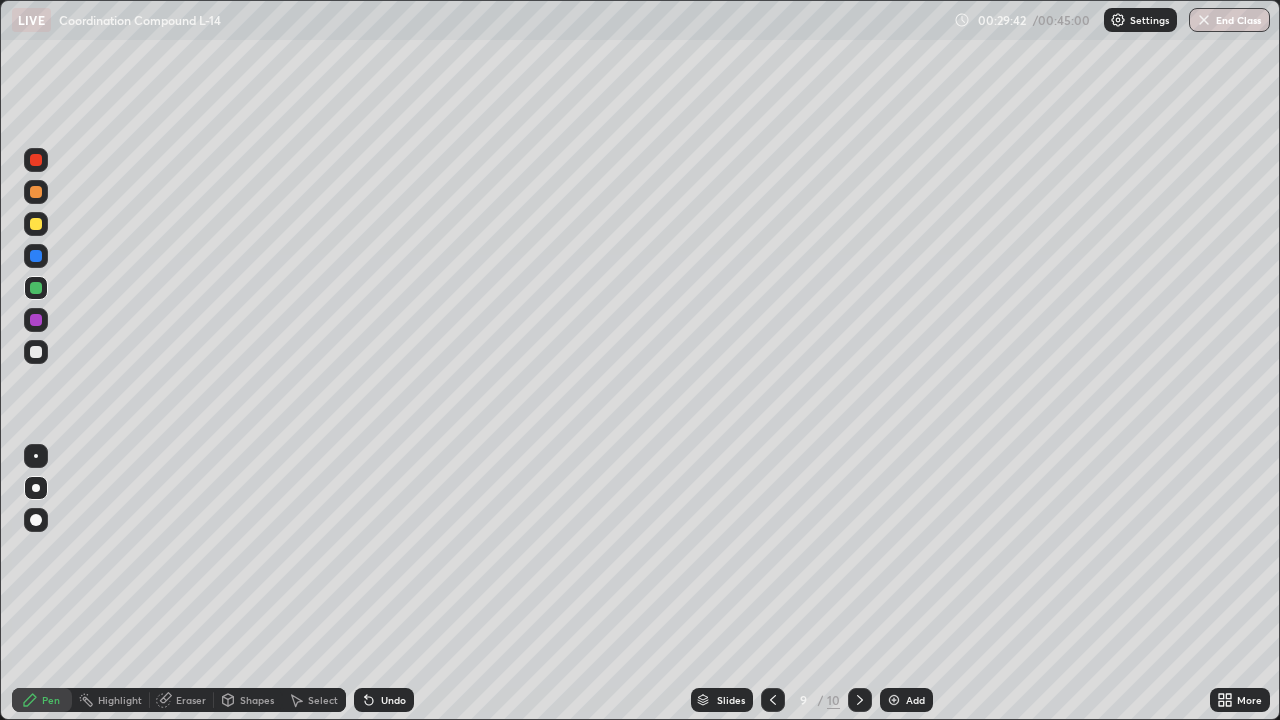 click 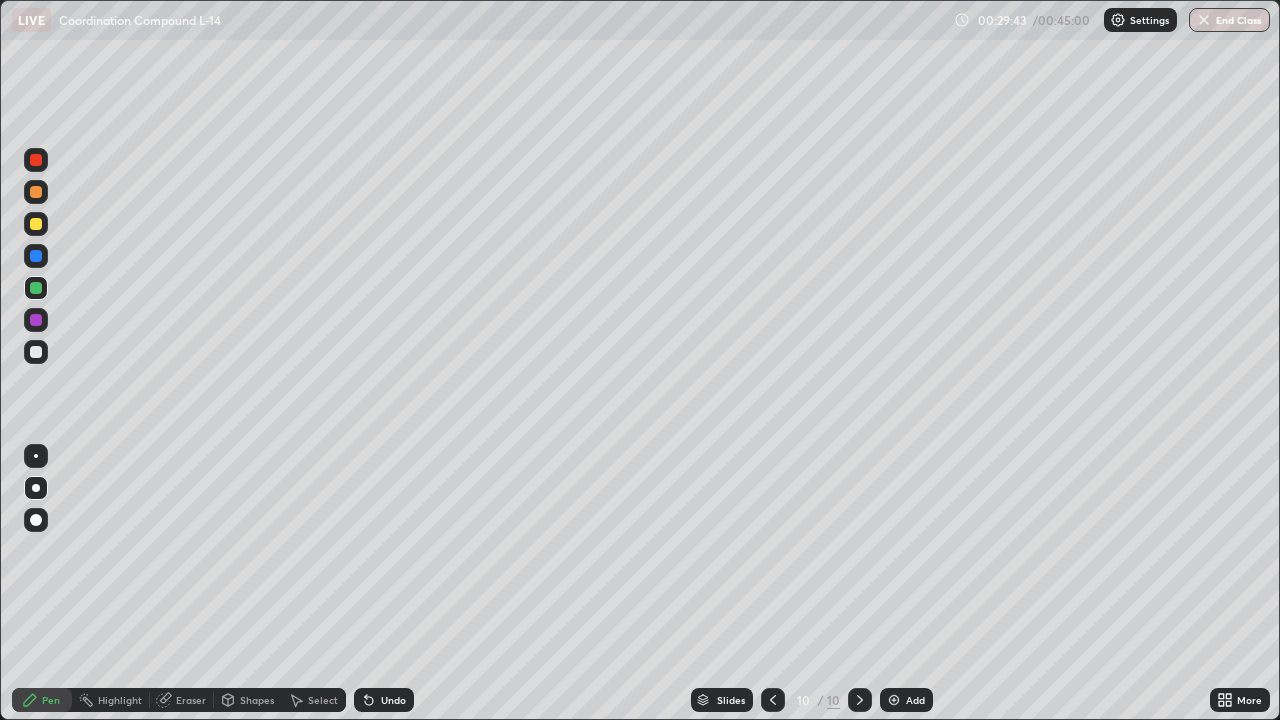 click at bounding box center (36, 224) 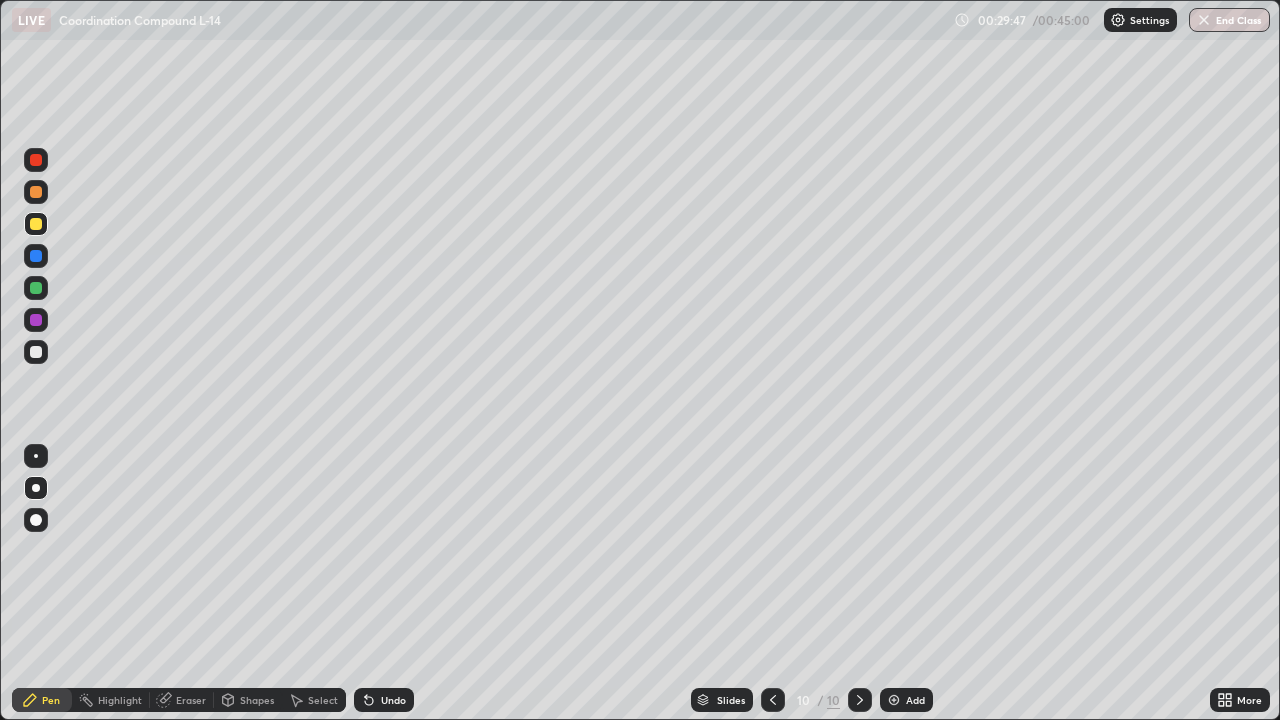 click on "Undo" at bounding box center (393, 700) 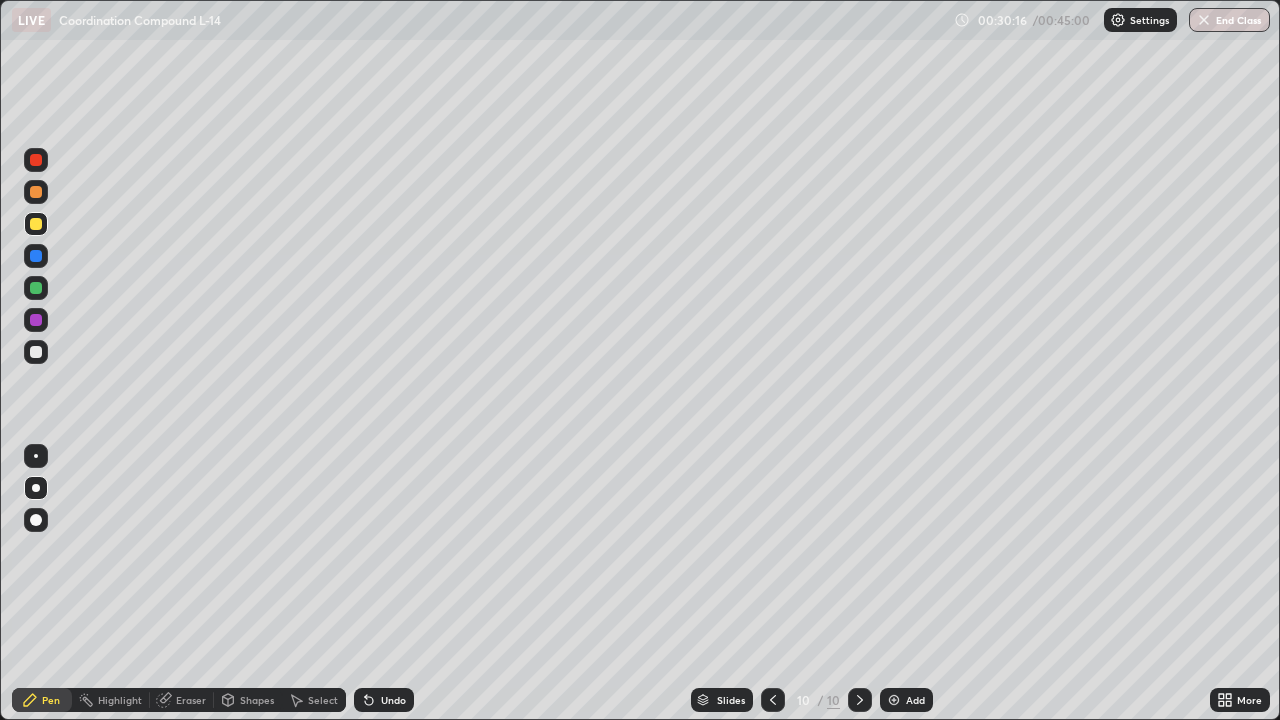 click at bounding box center (36, 288) 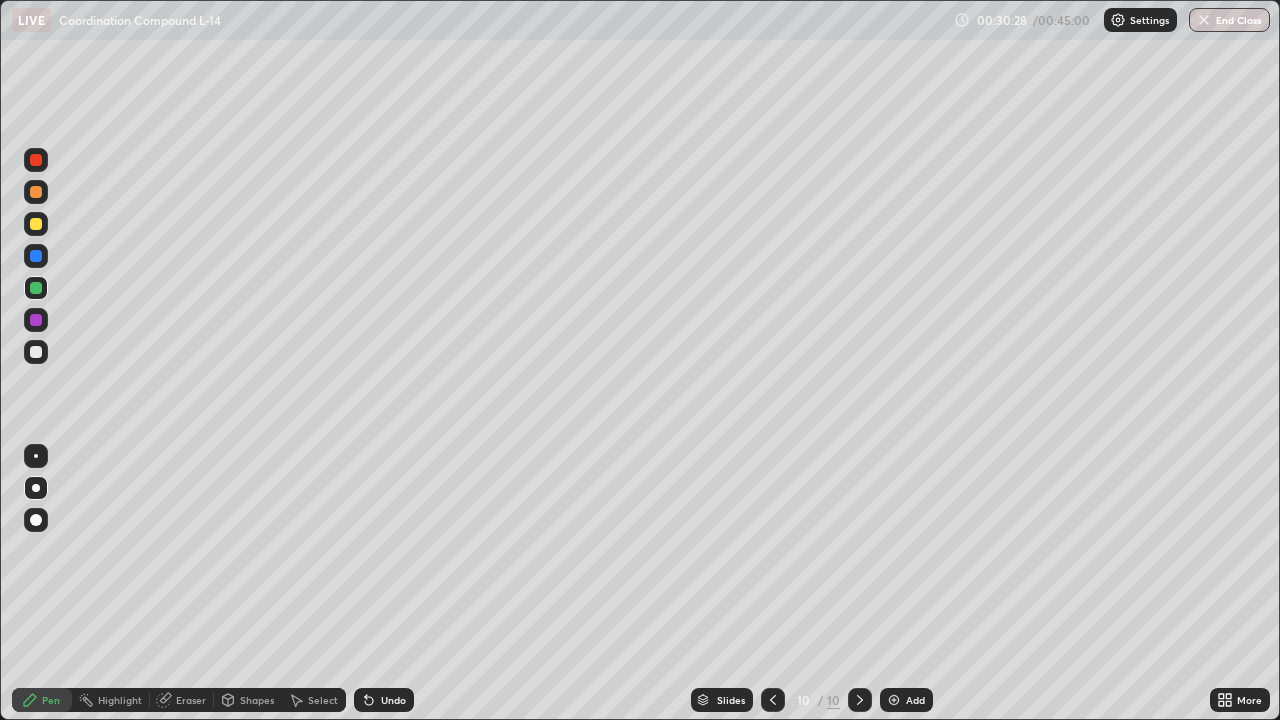 click on "Undo" at bounding box center [384, 700] 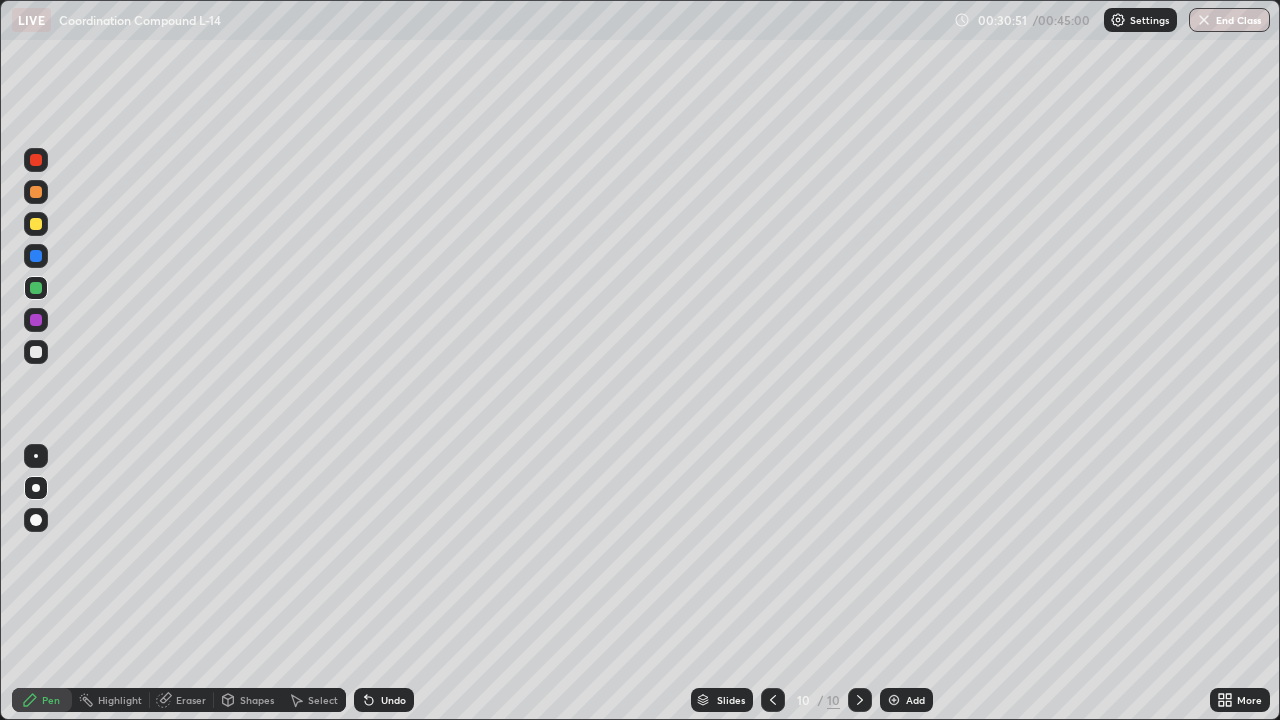 click at bounding box center [36, 224] 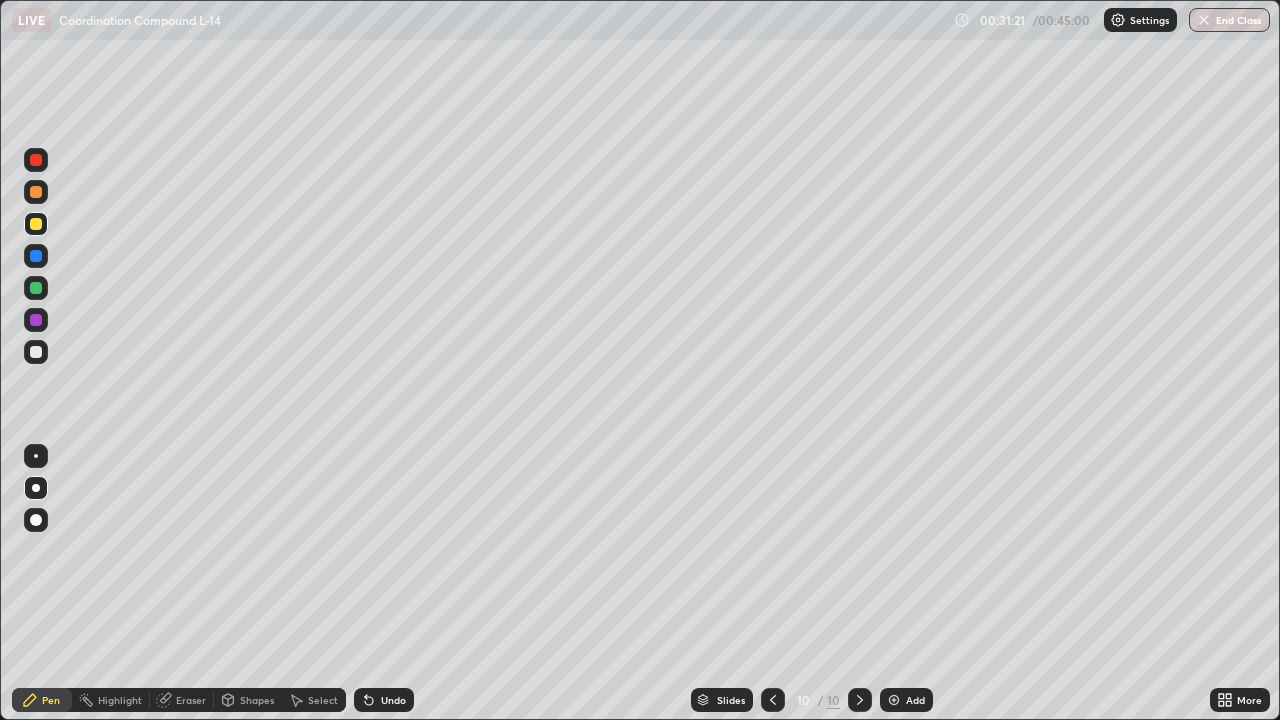 click at bounding box center [894, 700] 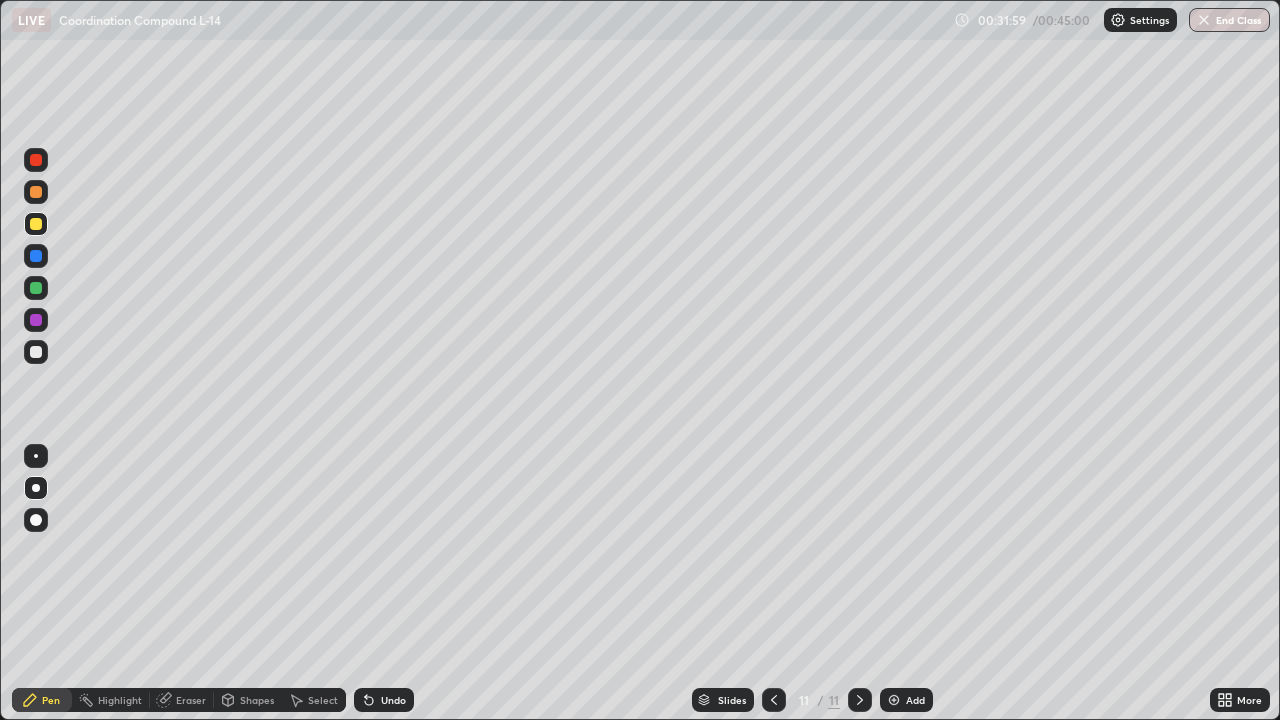 click at bounding box center (36, 288) 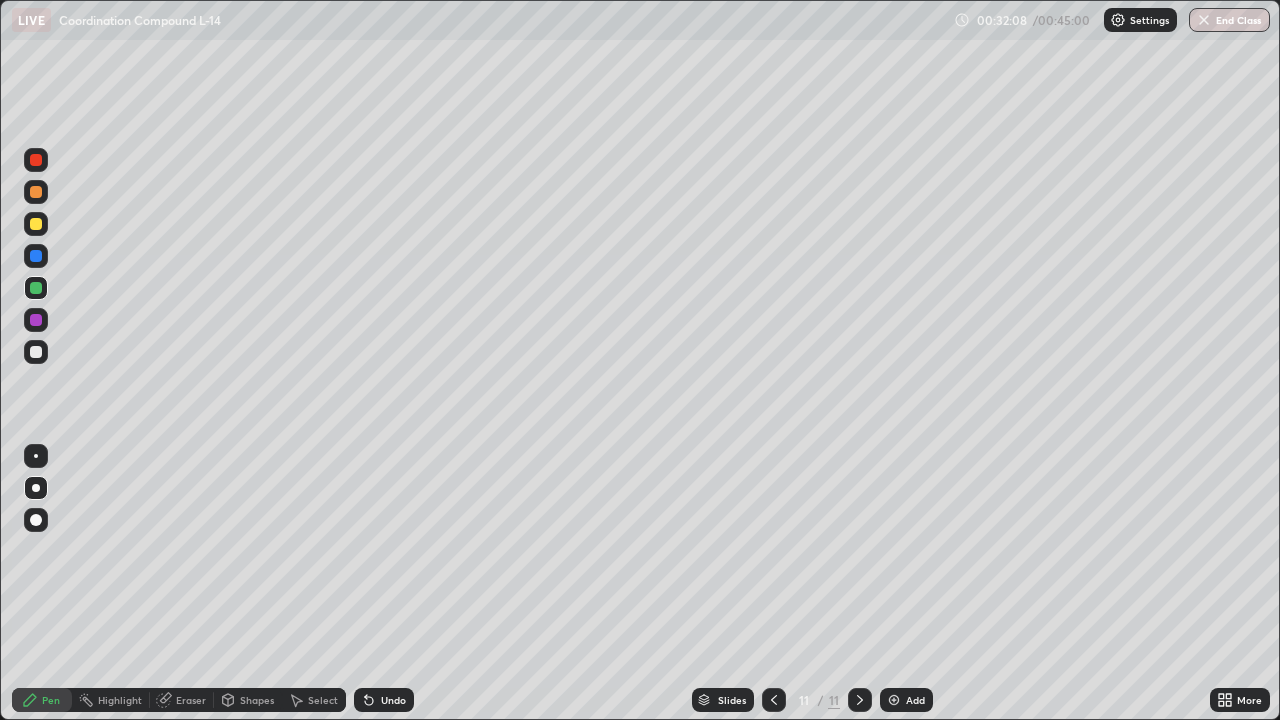 click on "Undo" at bounding box center (384, 700) 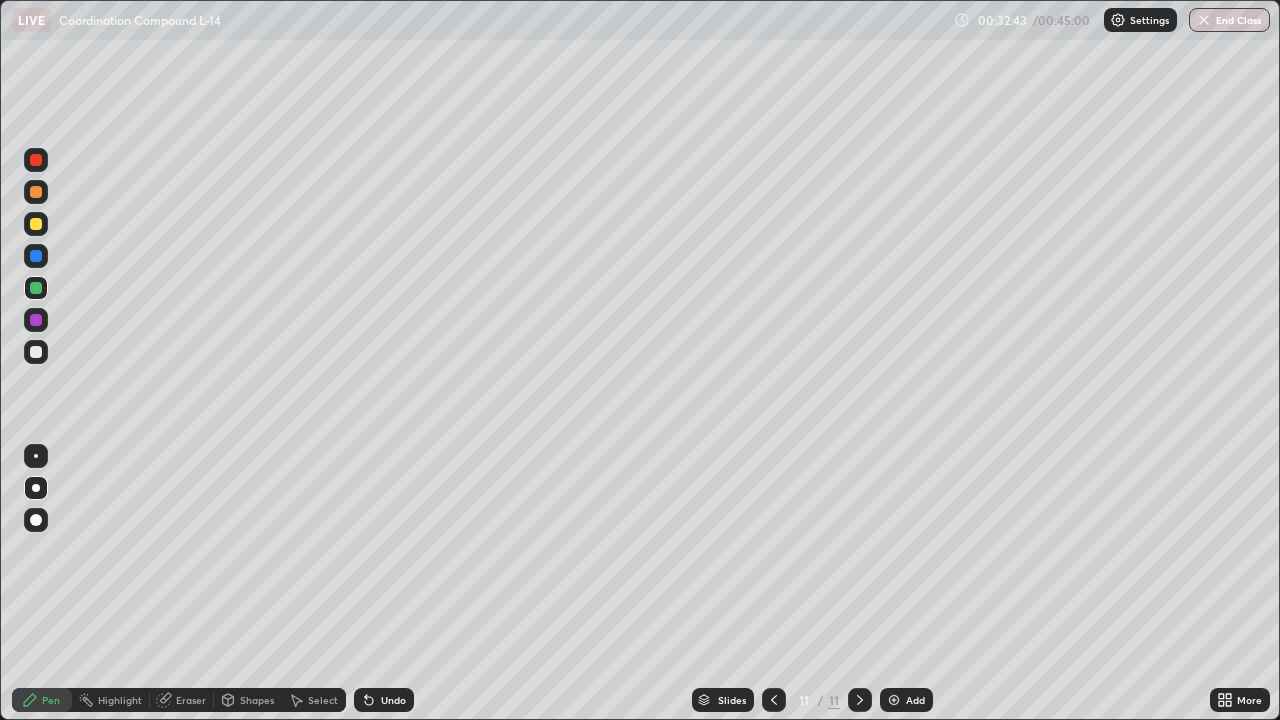 click at bounding box center (774, 700) 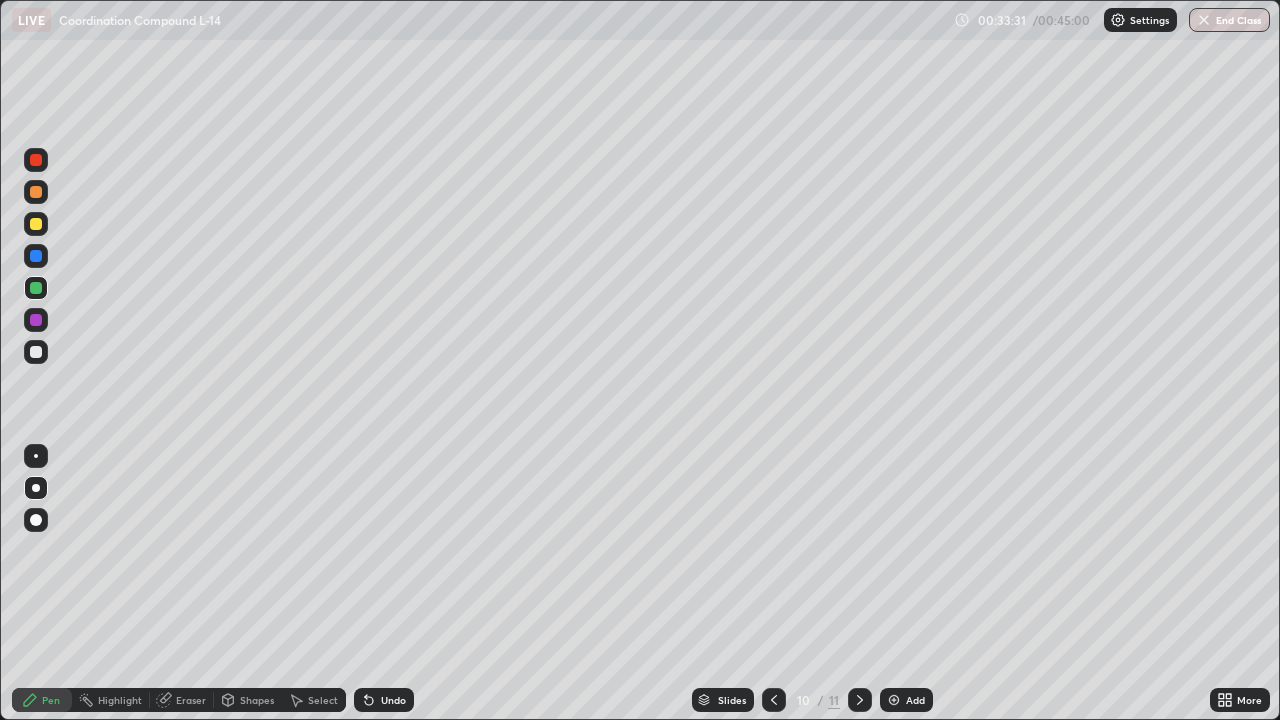 click at bounding box center (860, 700) 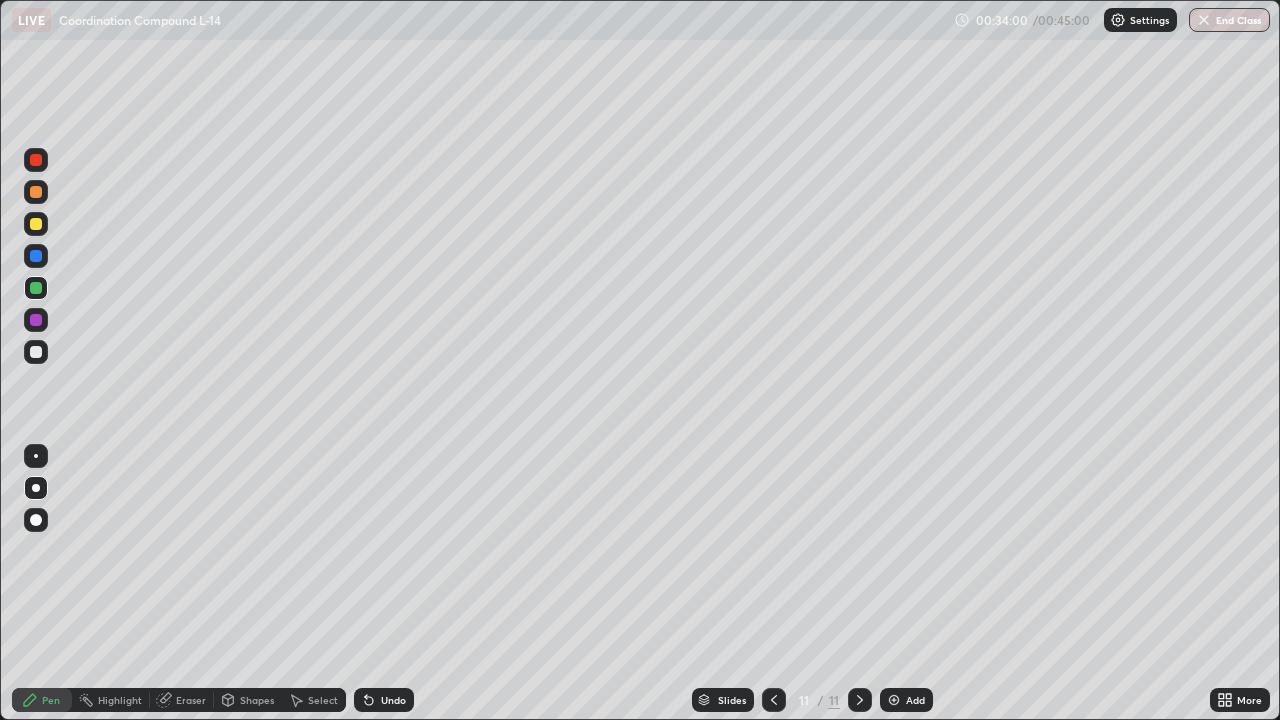 click at bounding box center [894, 700] 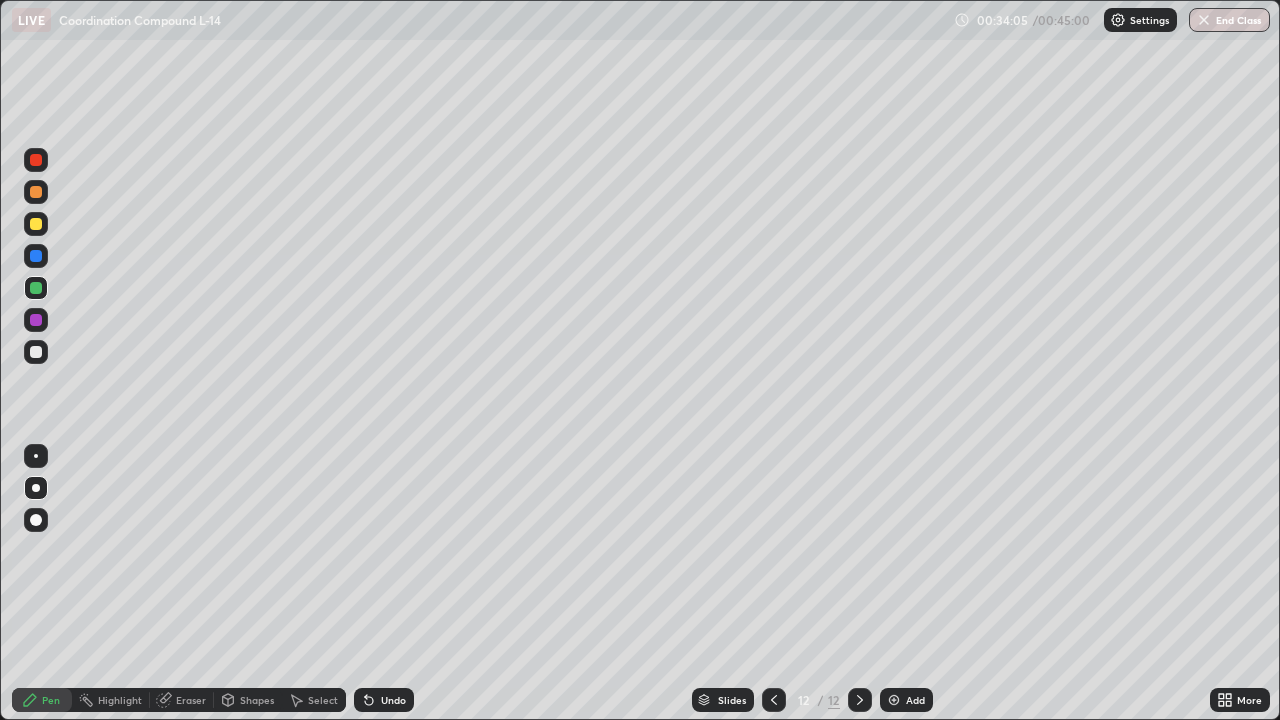 click at bounding box center (36, 224) 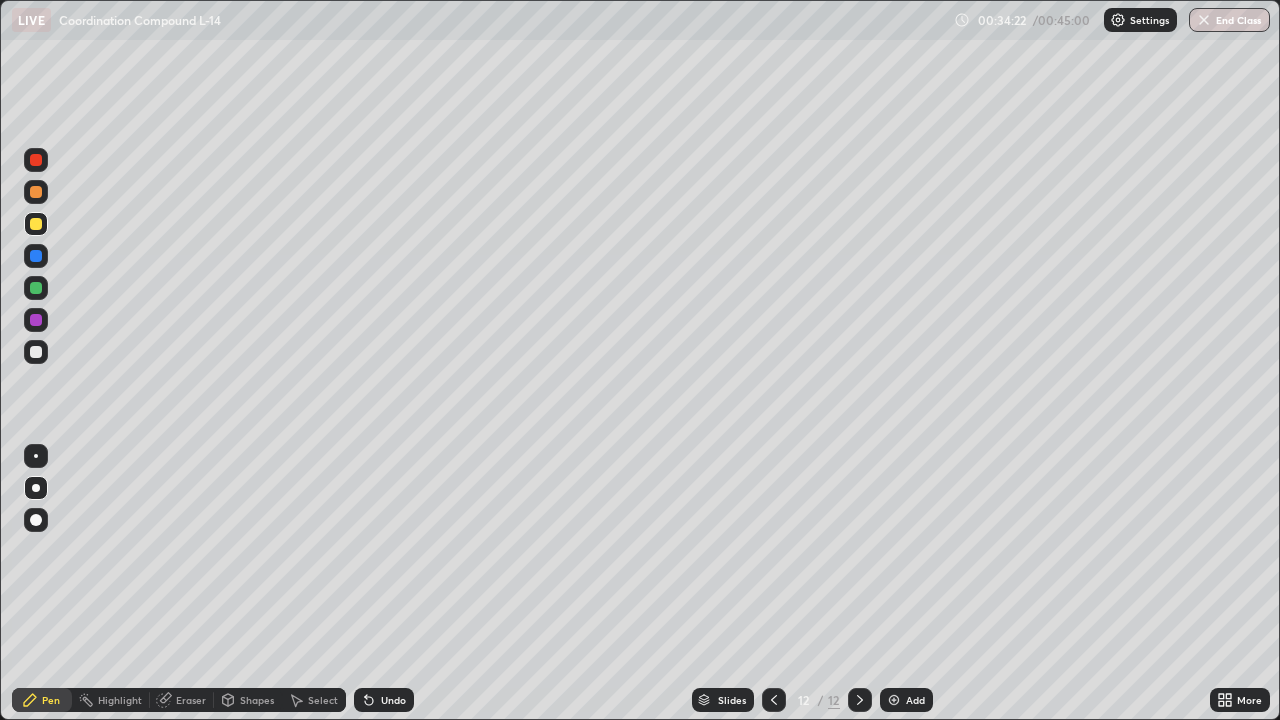 click at bounding box center (36, 288) 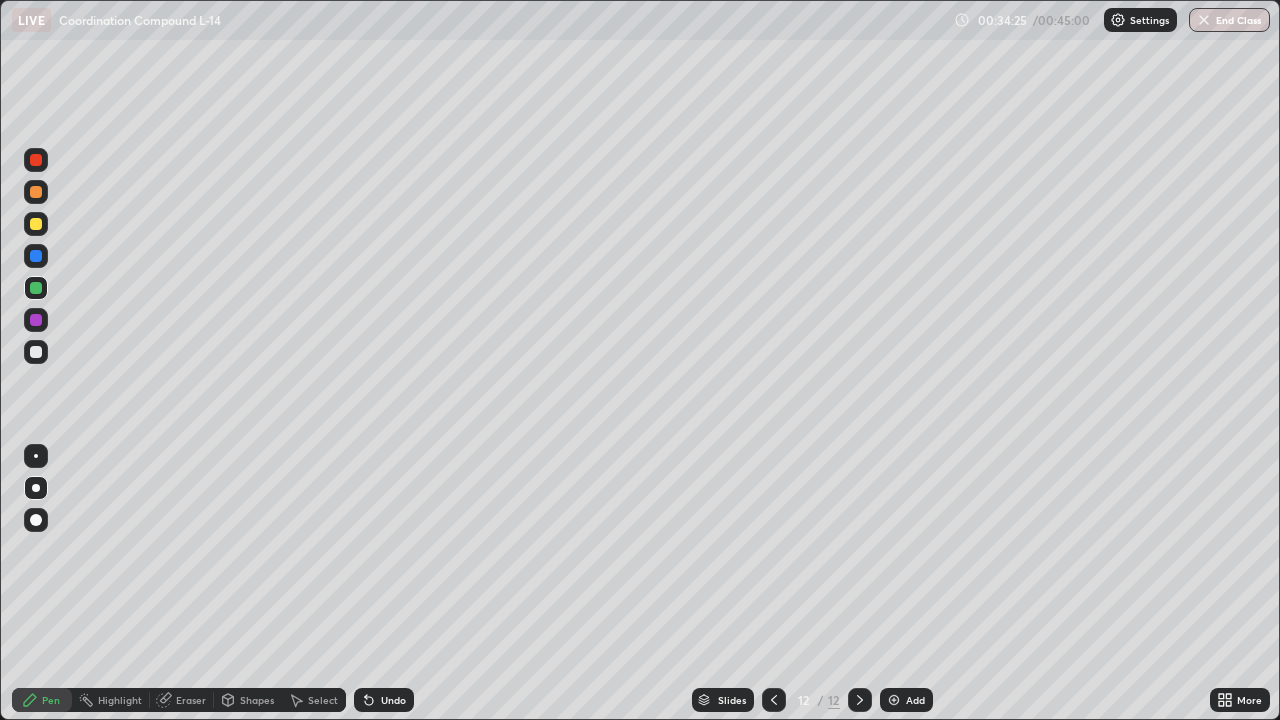 click at bounding box center [36, 352] 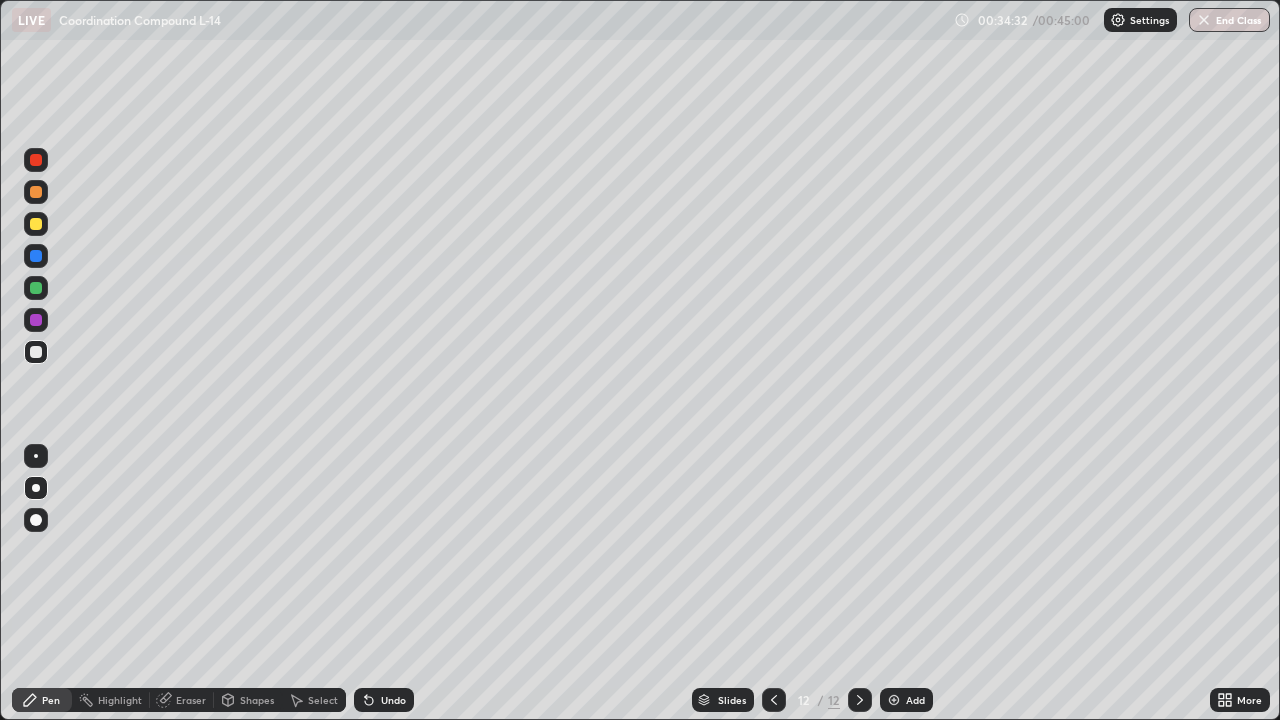 click at bounding box center (36, 224) 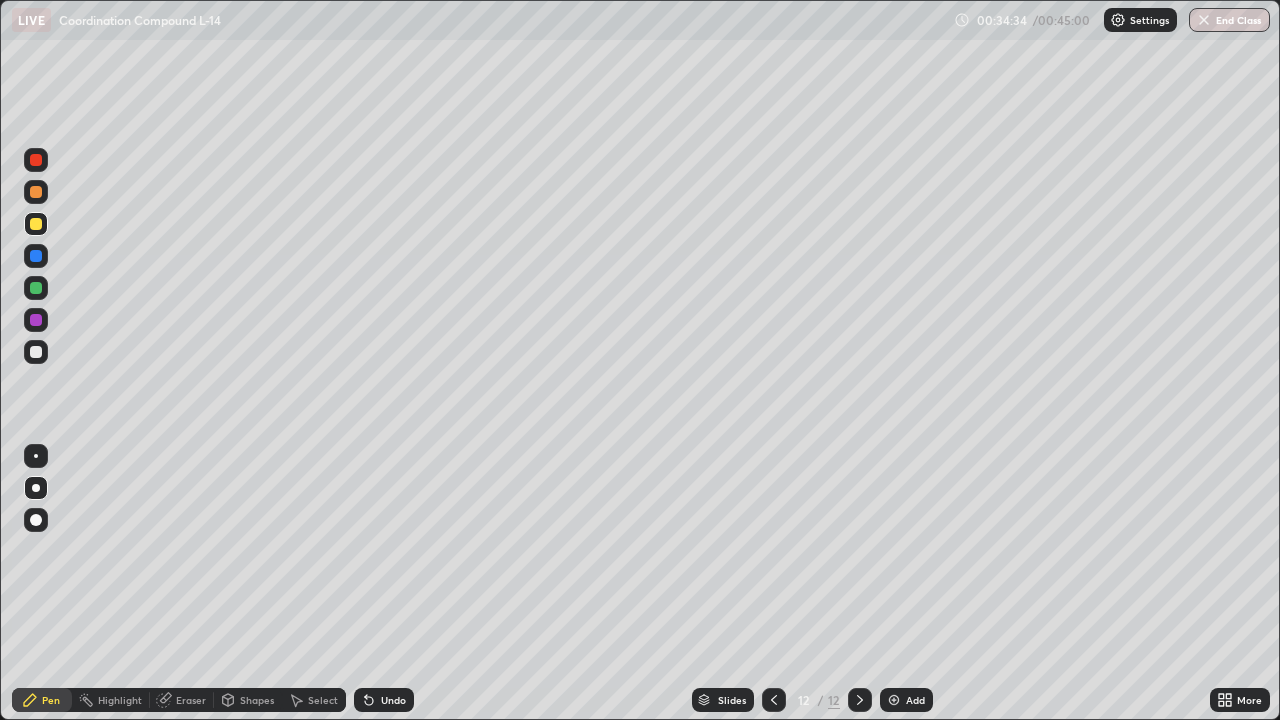 click at bounding box center [36, 288] 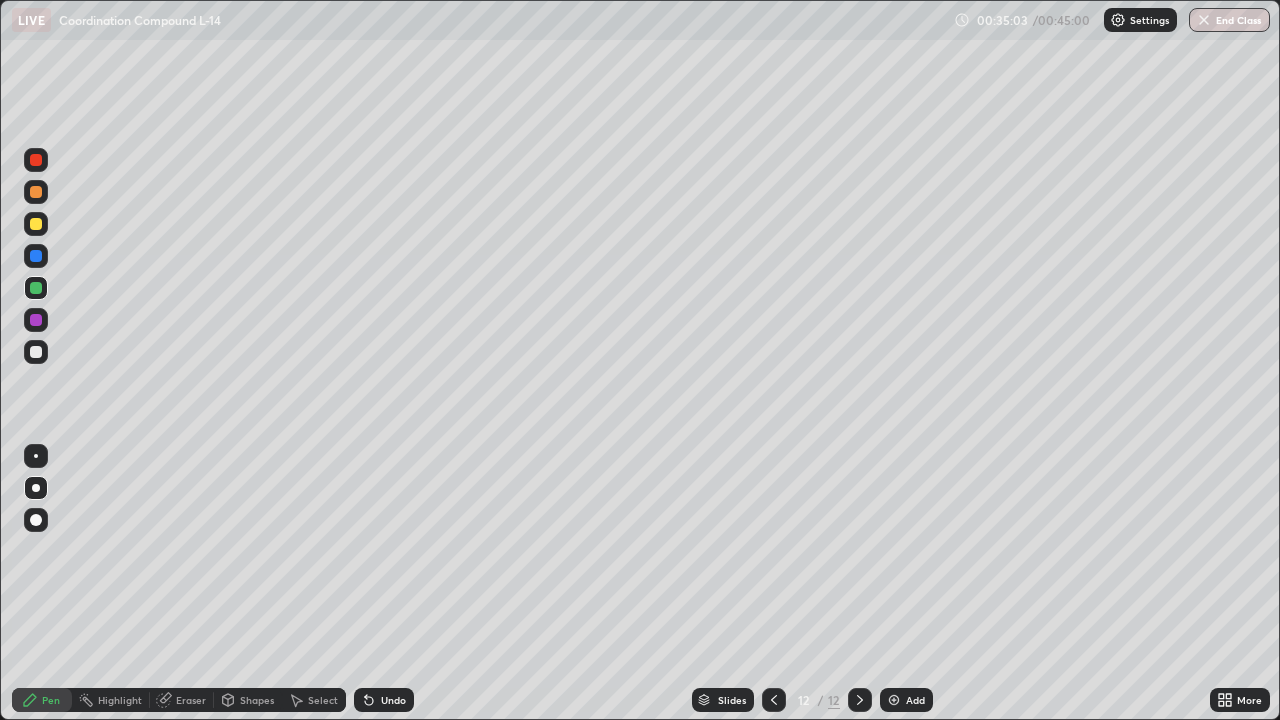 click at bounding box center [36, 224] 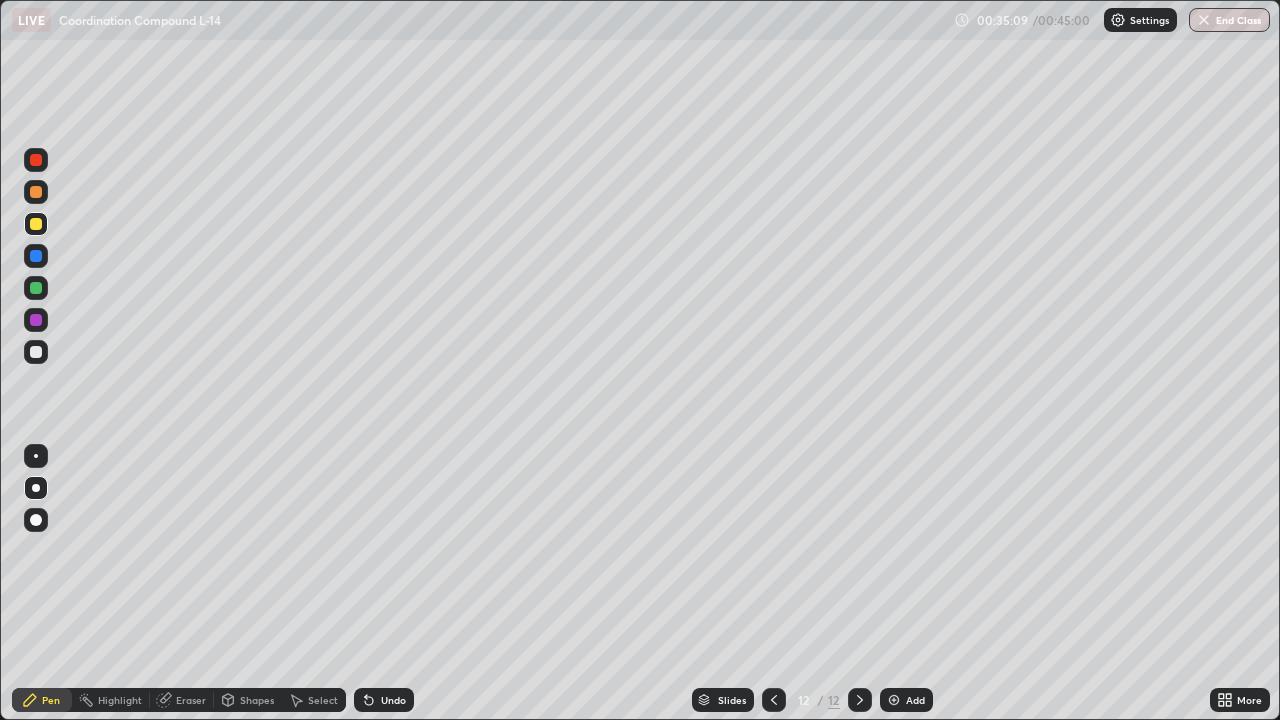 click at bounding box center [36, 352] 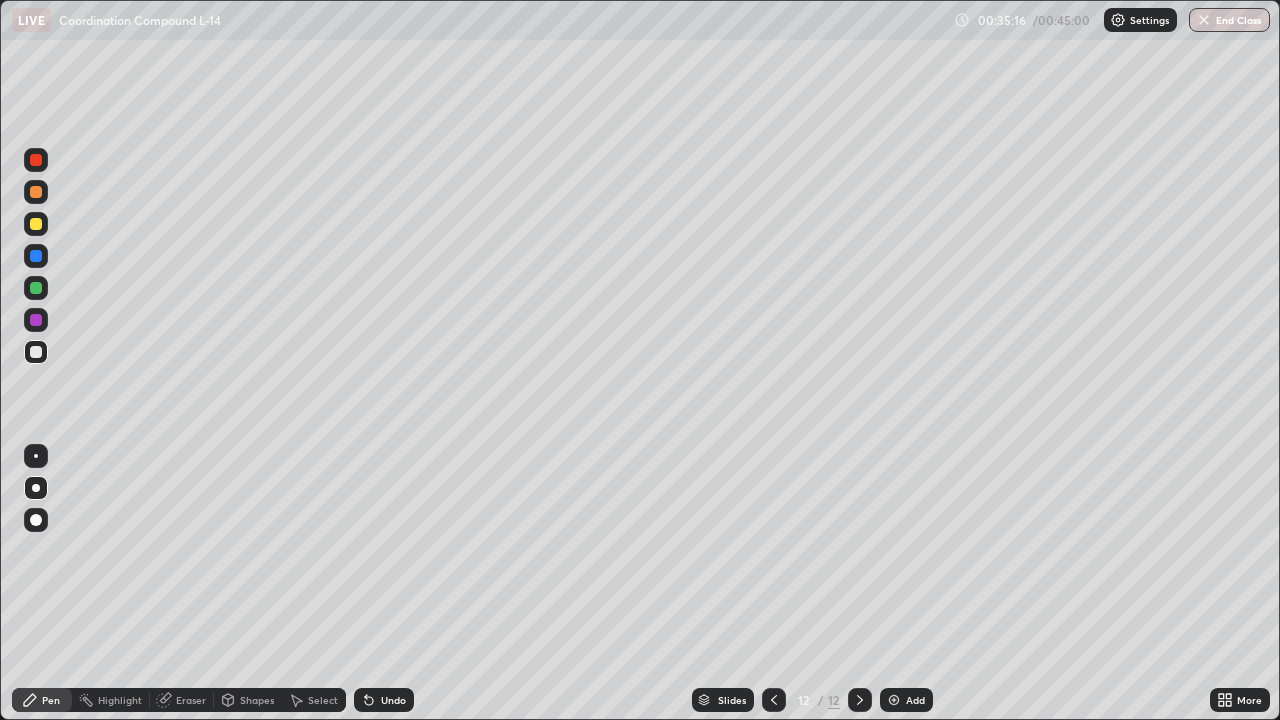 click on "Shapes" at bounding box center [257, 700] 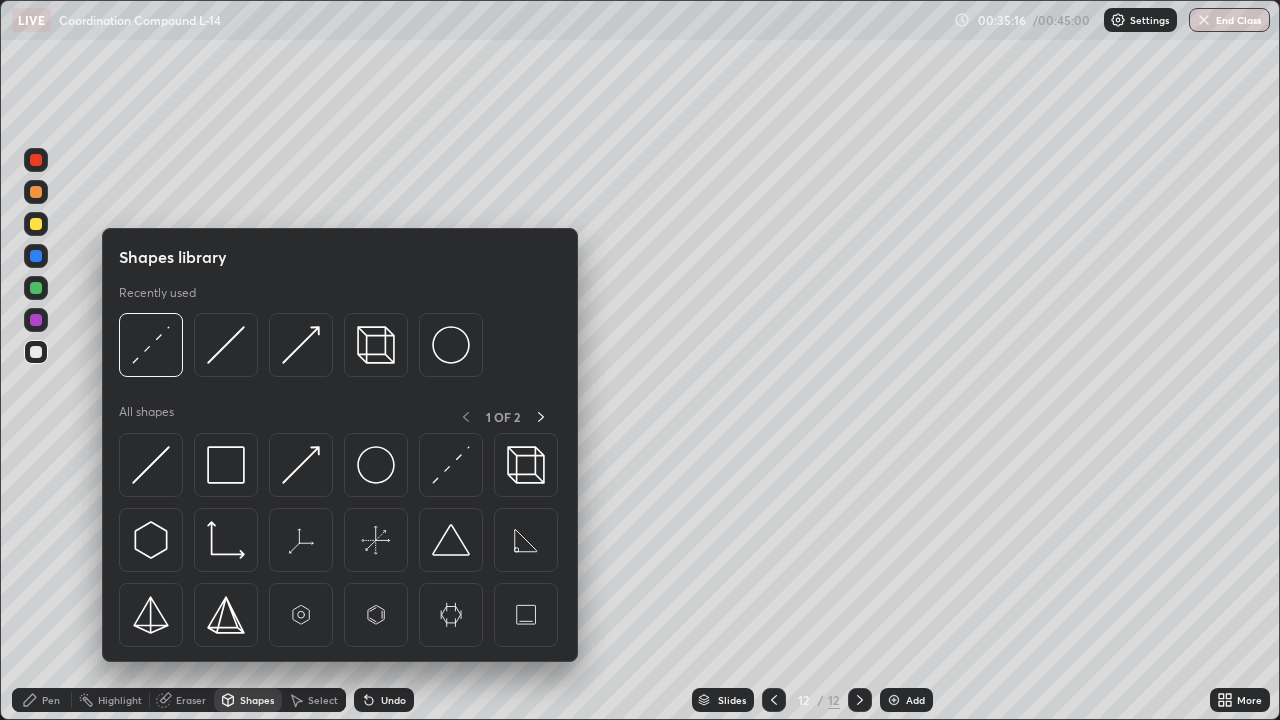 click on "Eraser" at bounding box center [191, 700] 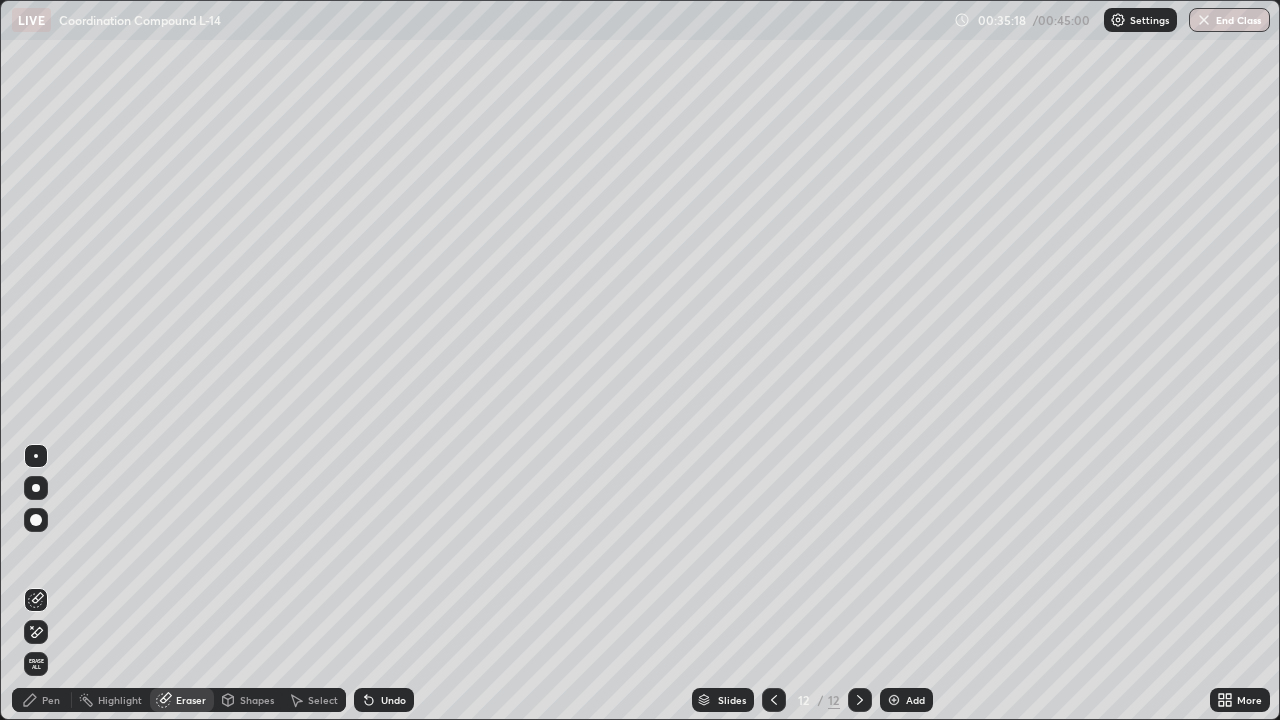 click 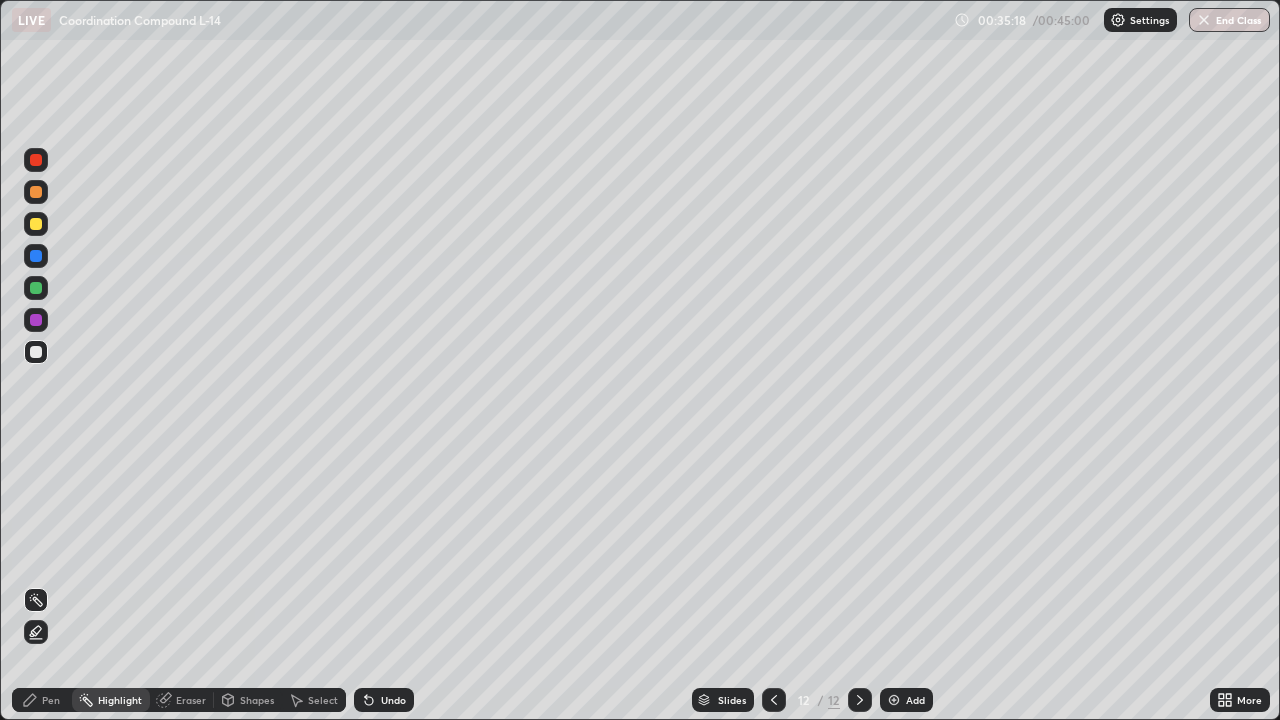 click on "Pen" at bounding box center (51, 700) 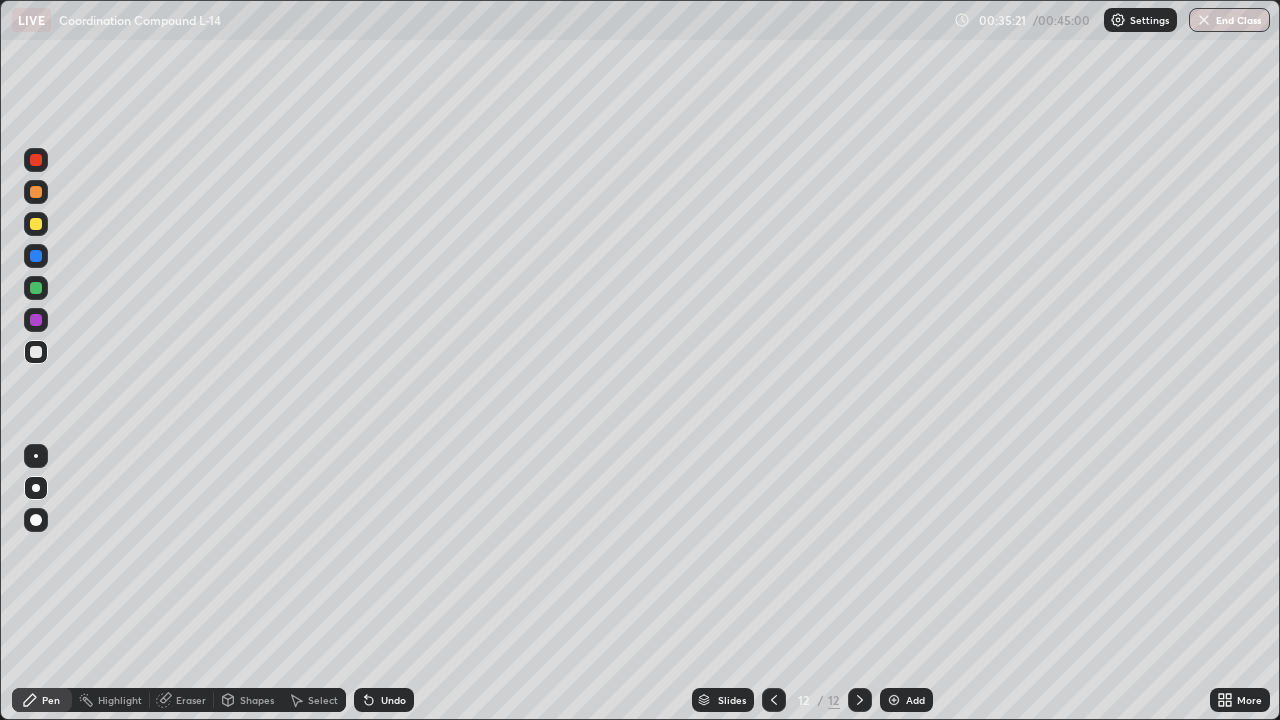 click at bounding box center [36, 288] 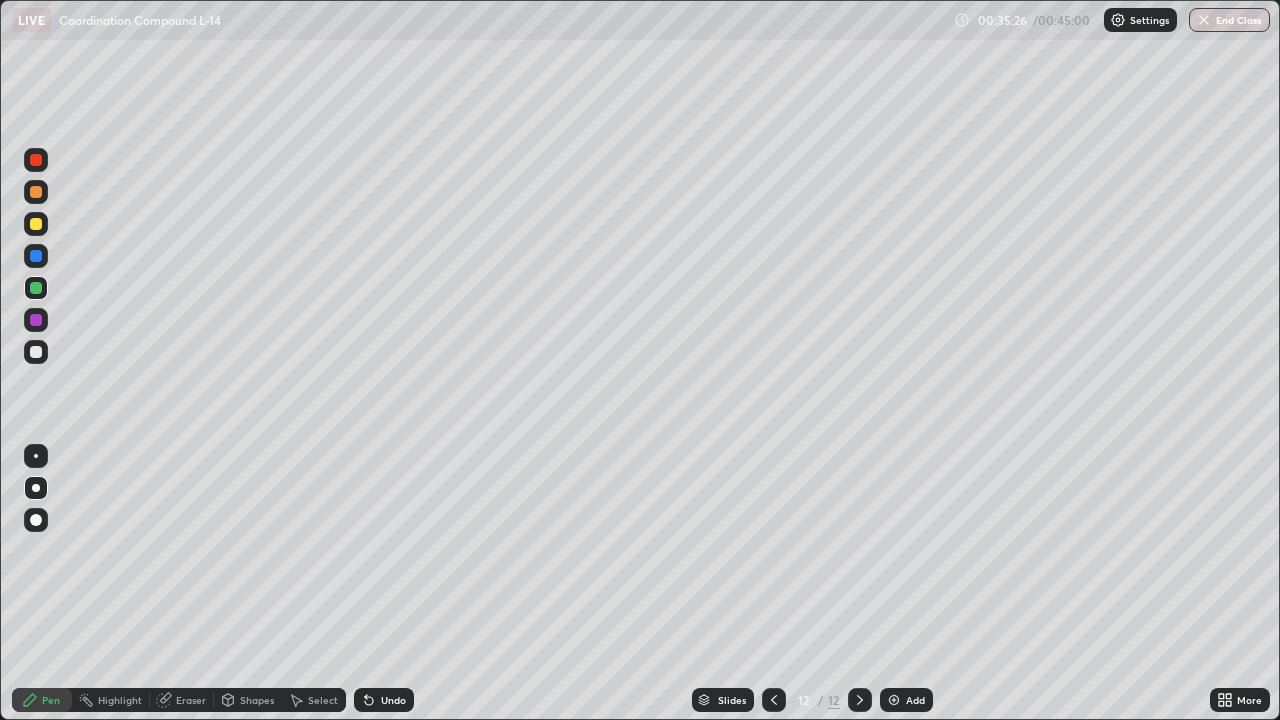 click 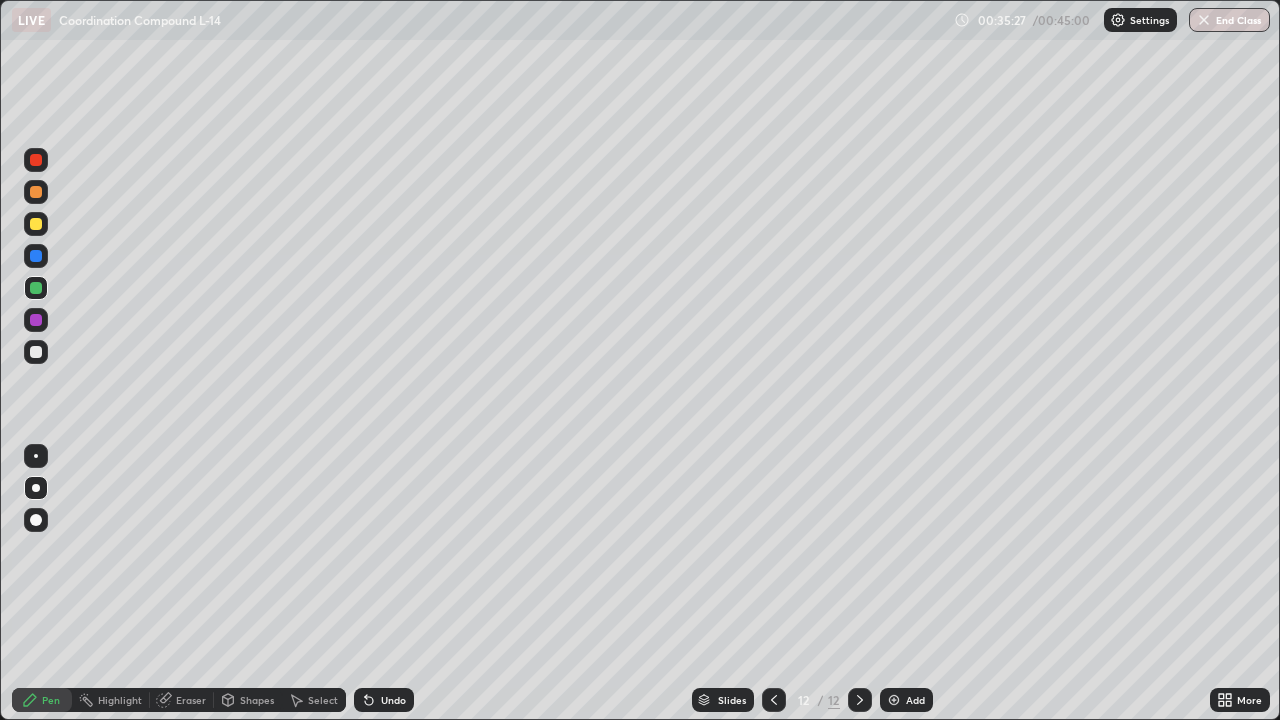 click 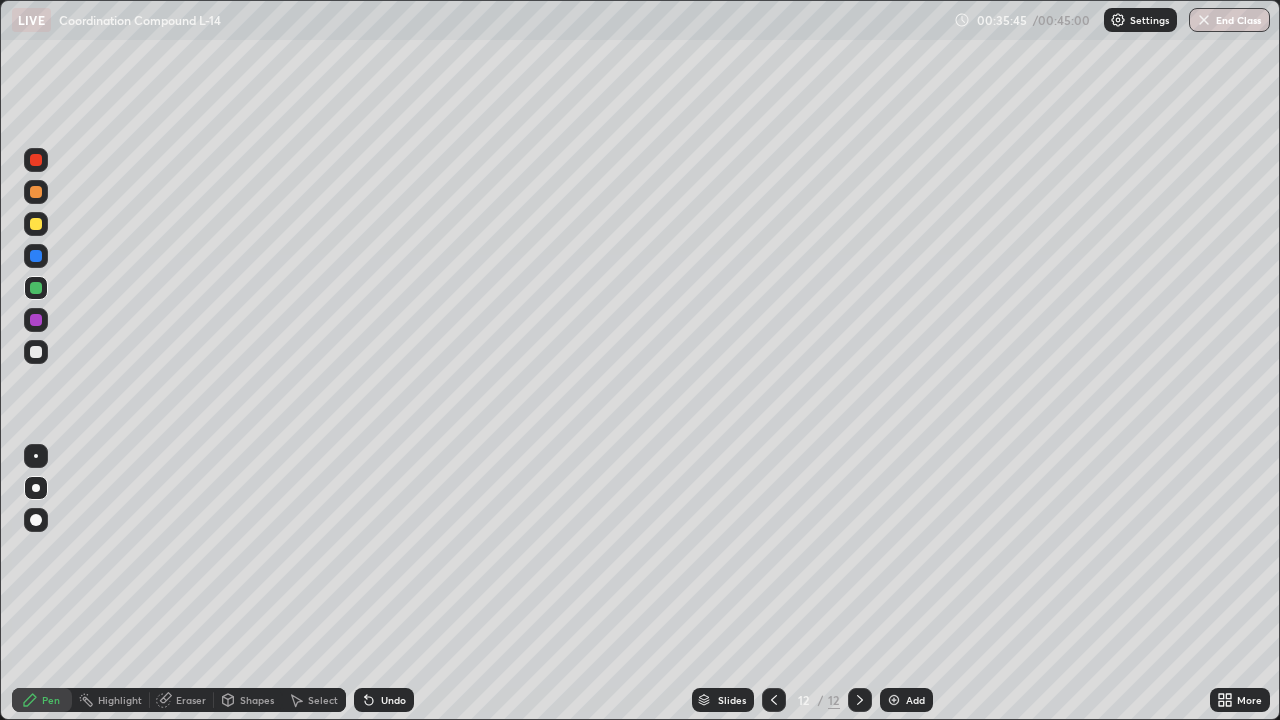 click on "Undo" at bounding box center (393, 700) 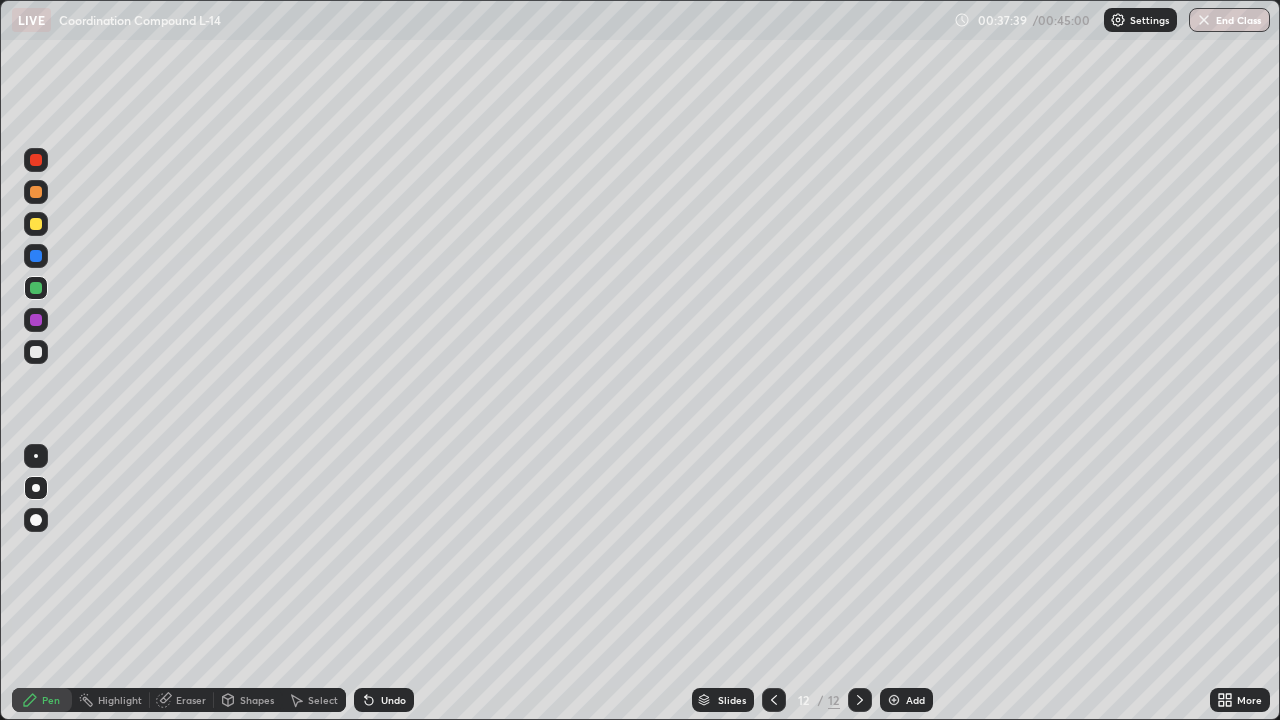 click at bounding box center (894, 700) 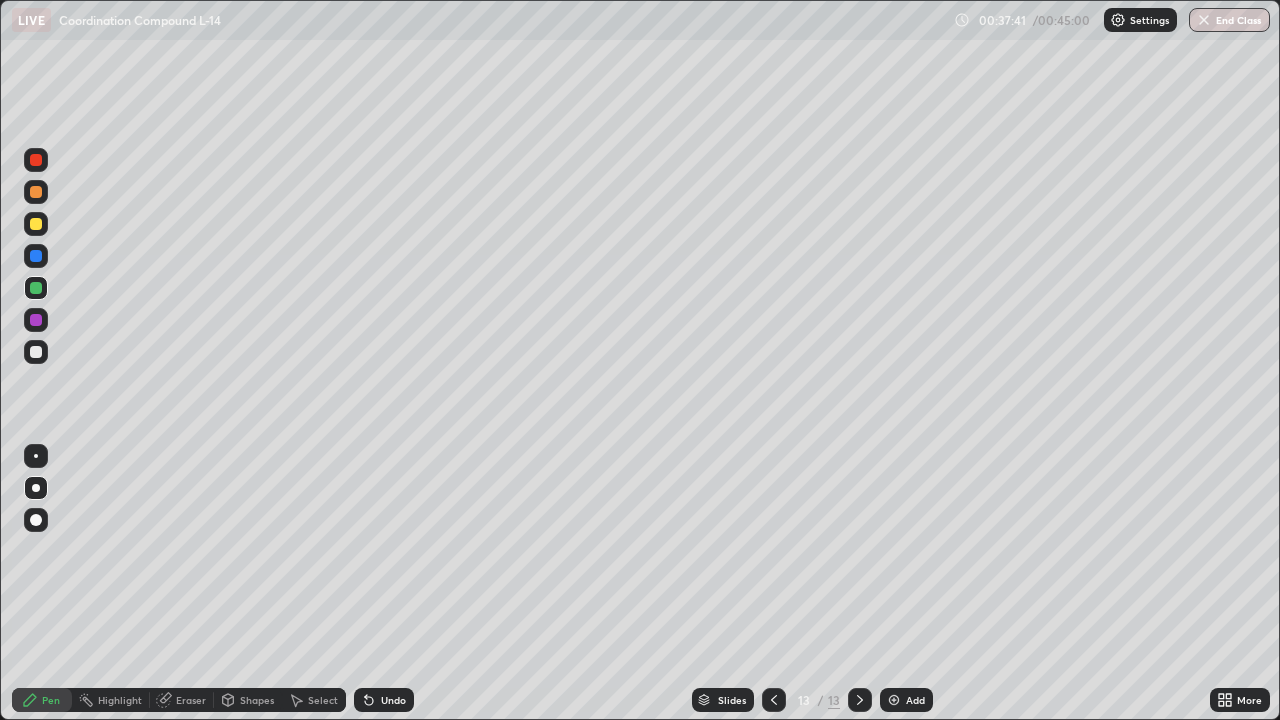 click at bounding box center (36, 224) 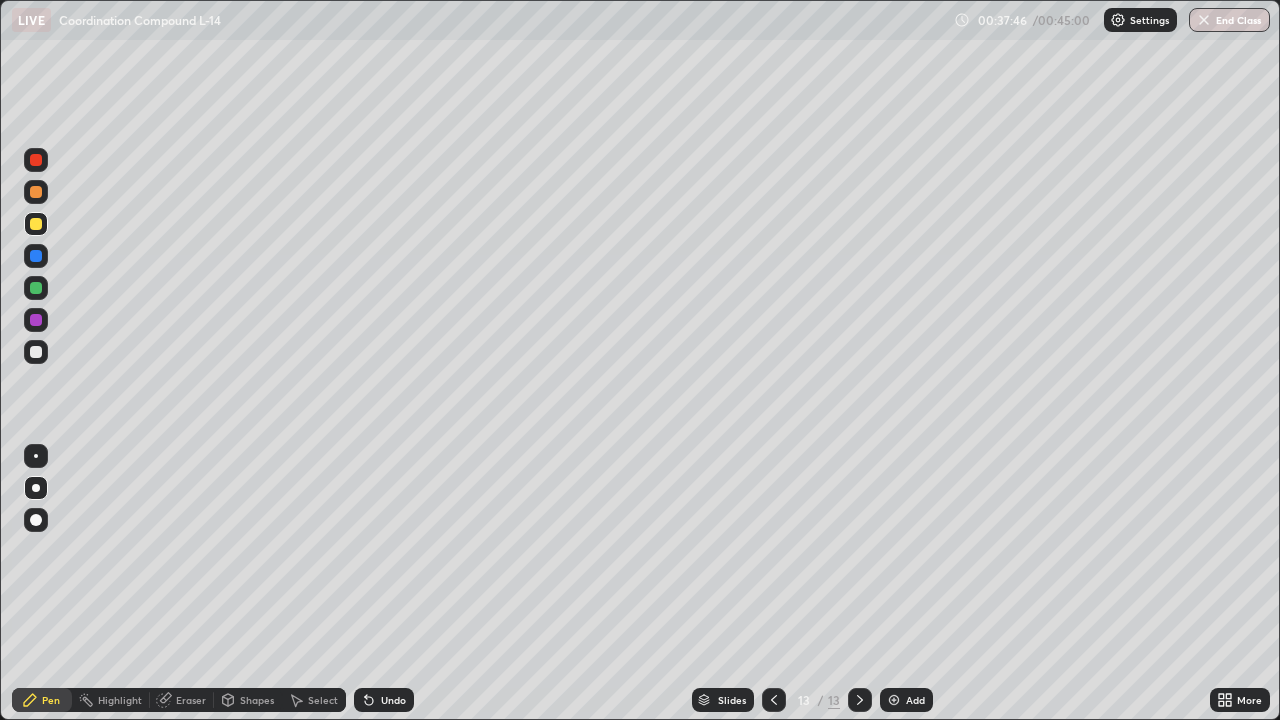 click on "Undo" at bounding box center (384, 700) 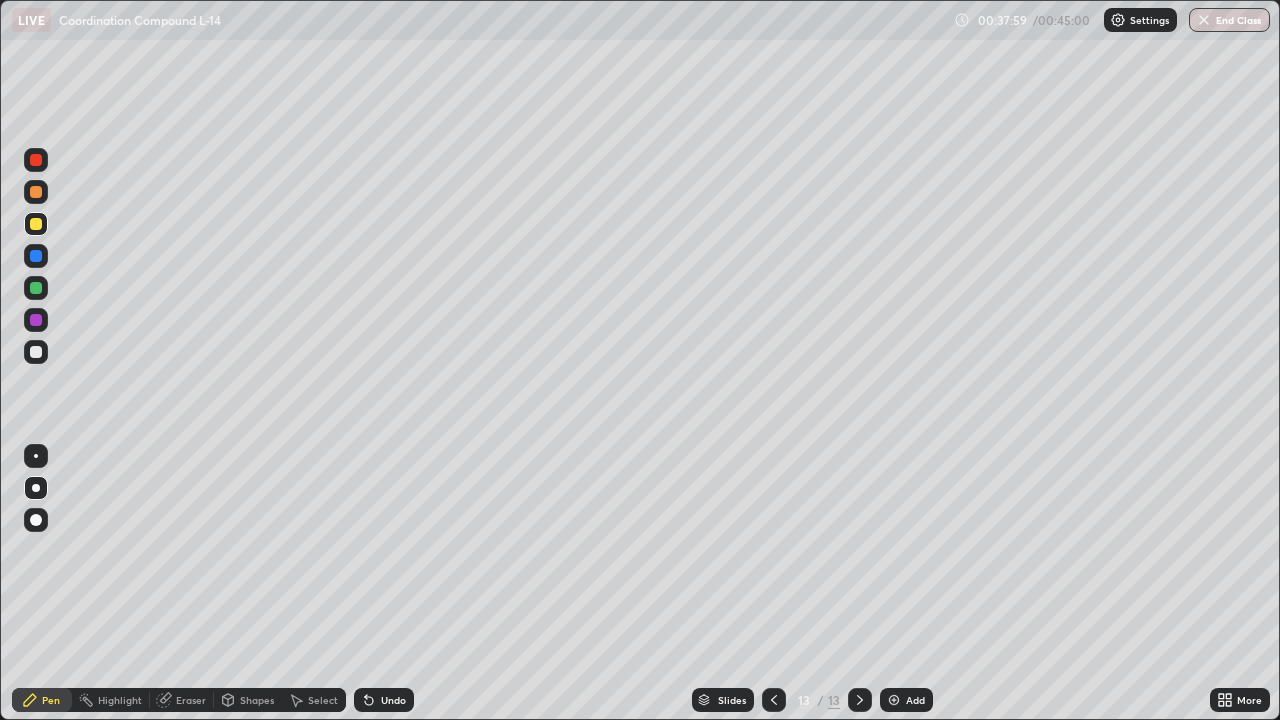 click on "Undo" at bounding box center [393, 700] 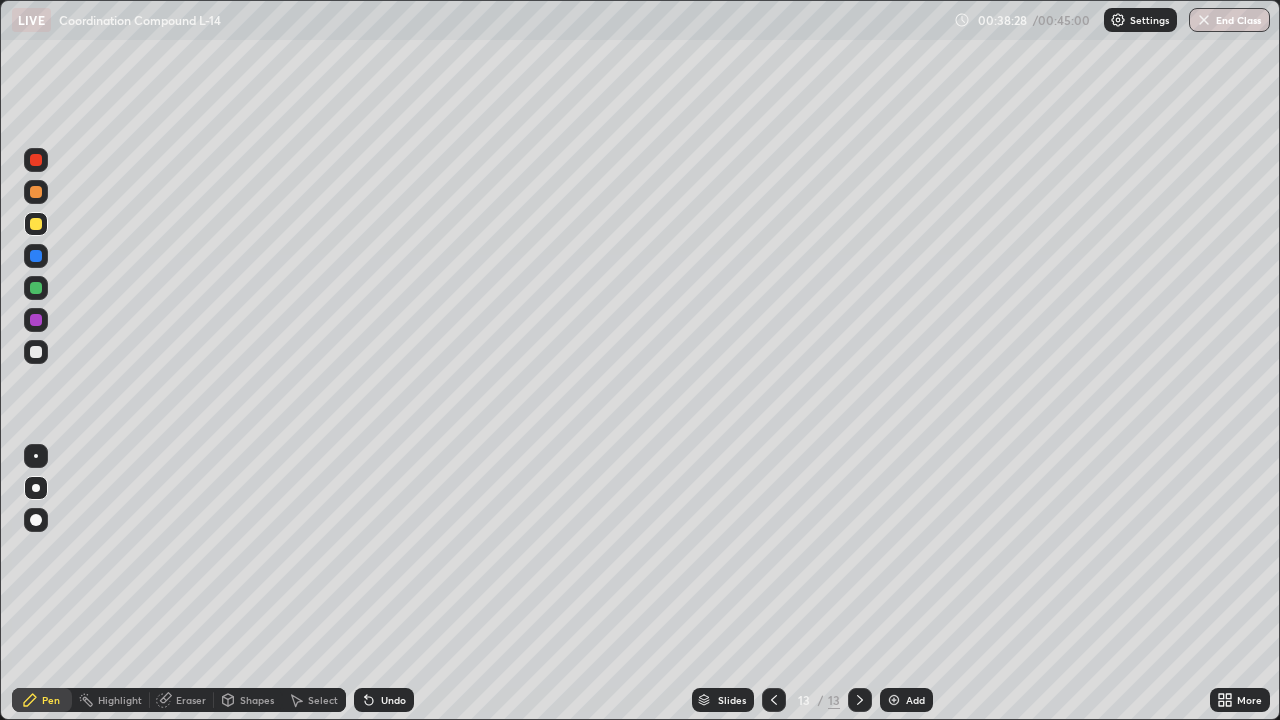 click at bounding box center [36, 256] 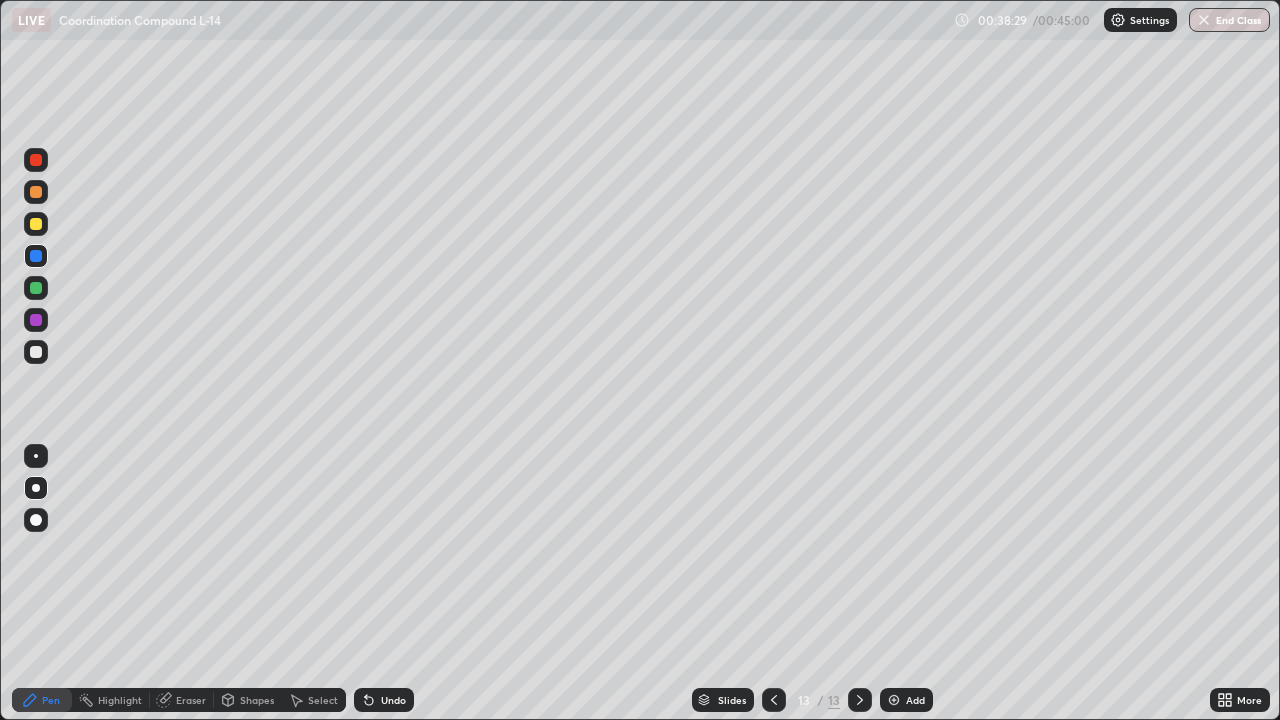 click at bounding box center [36, 288] 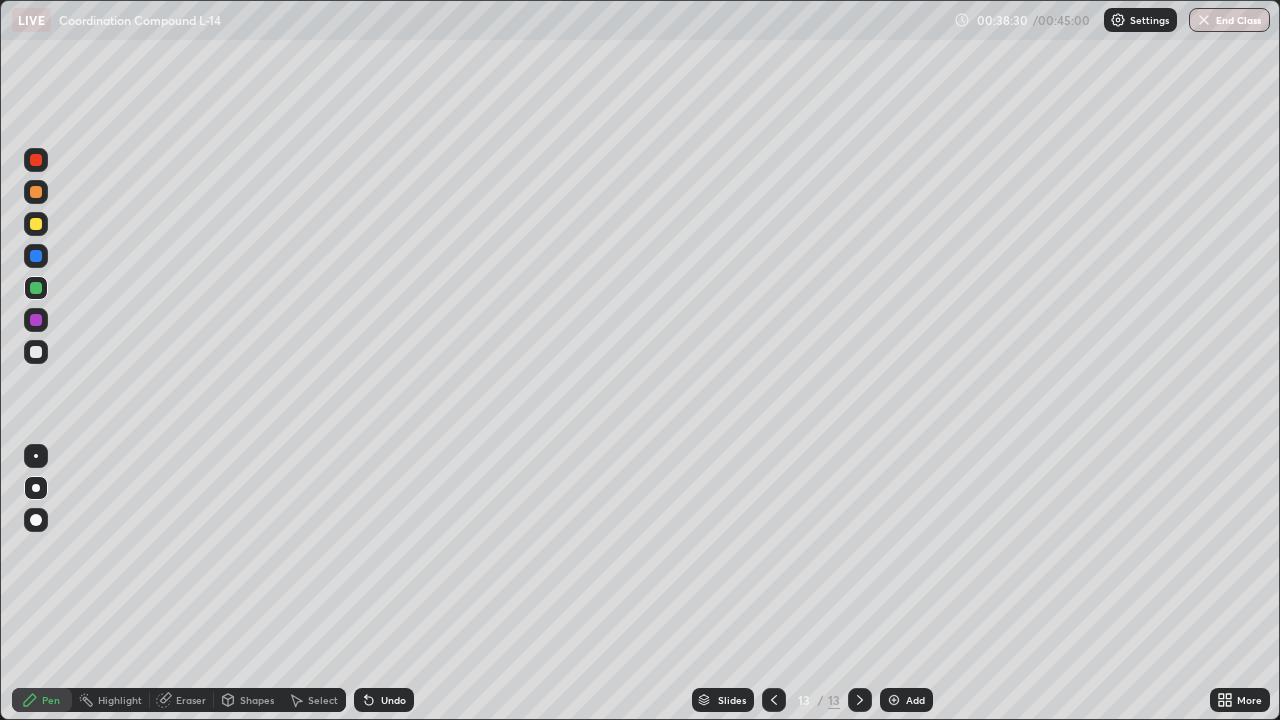 click at bounding box center (36, 224) 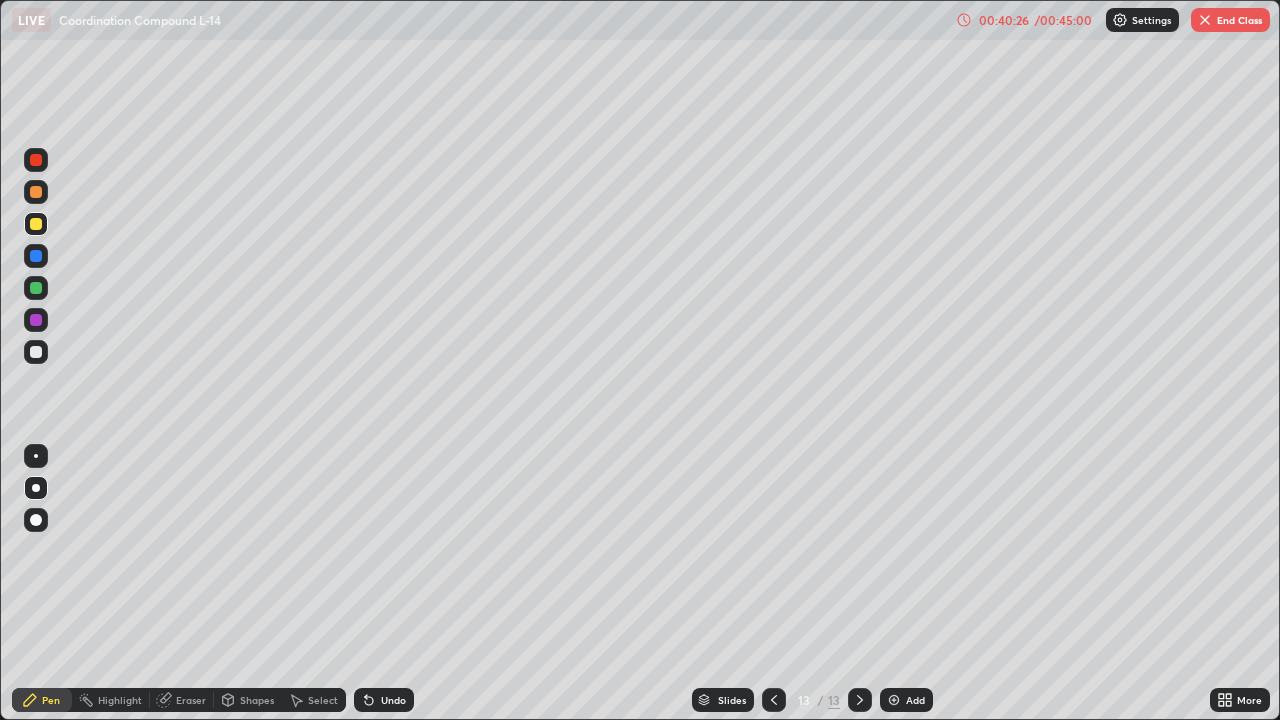 click at bounding box center [894, 700] 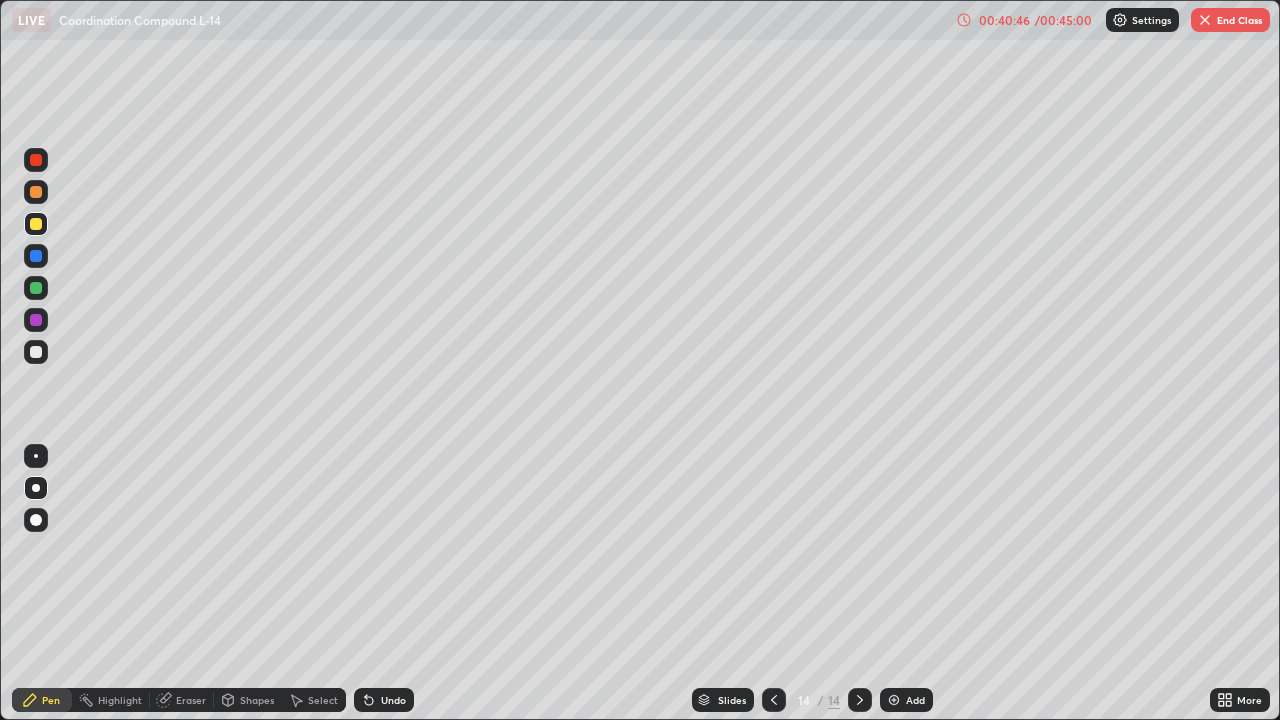 click on "End Class" at bounding box center (1230, 20) 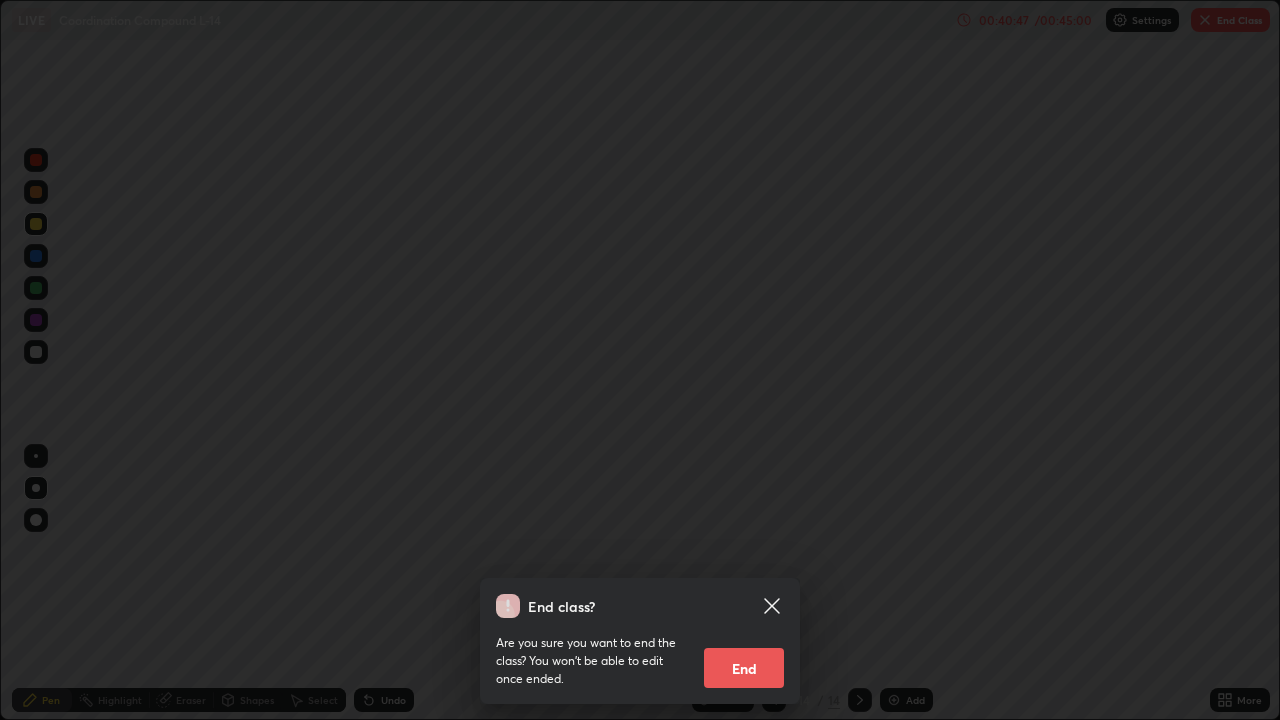 click 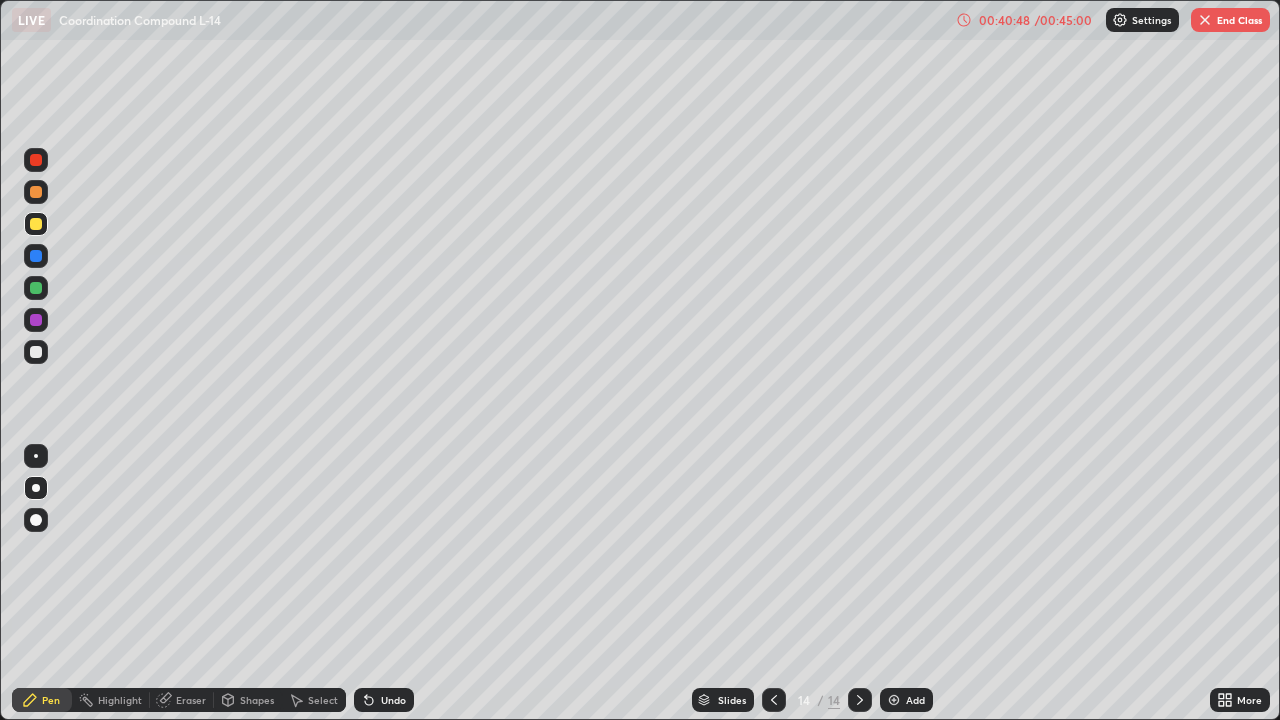 click 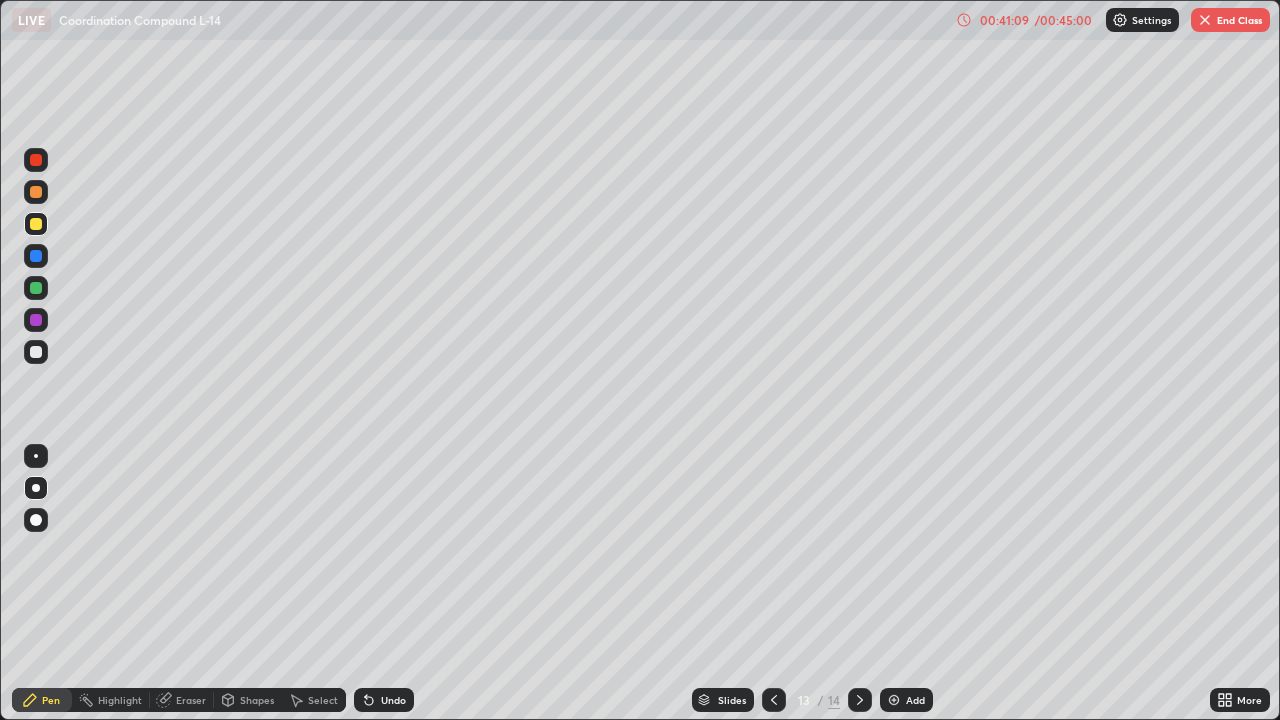click on "End Class" at bounding box center [1230, 20] 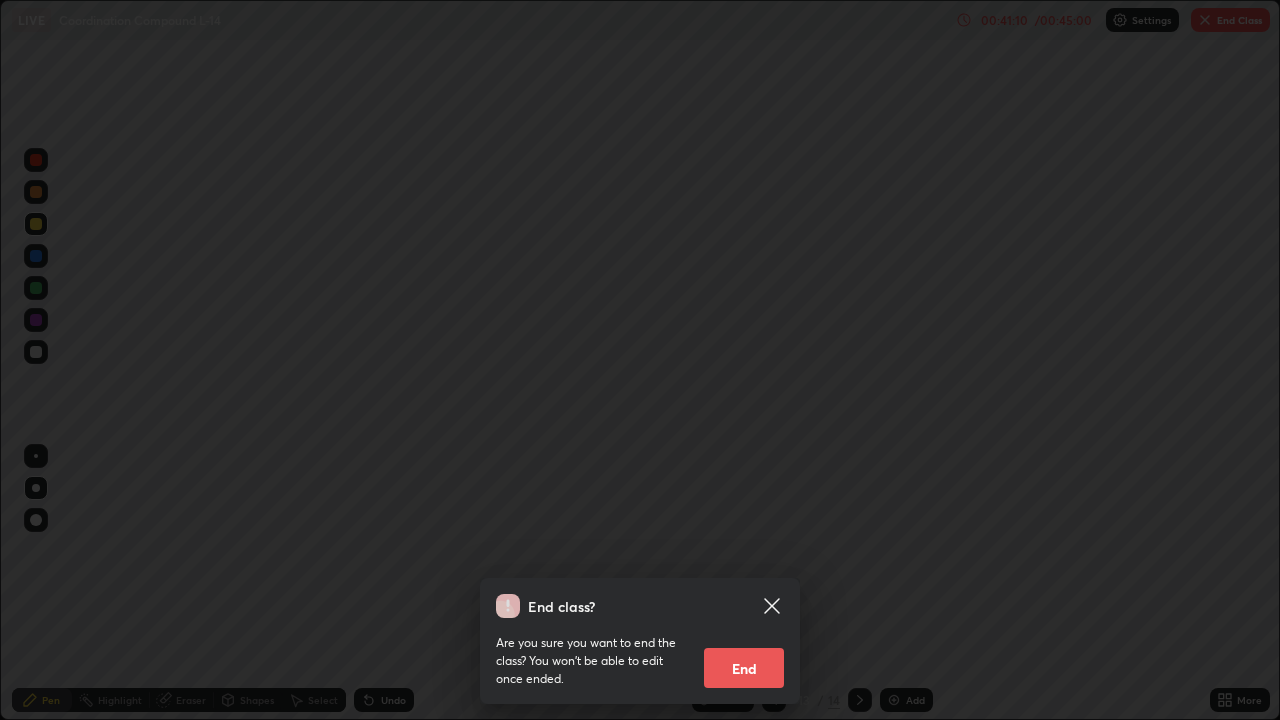 click on "End" at bounding box center (744, 668) 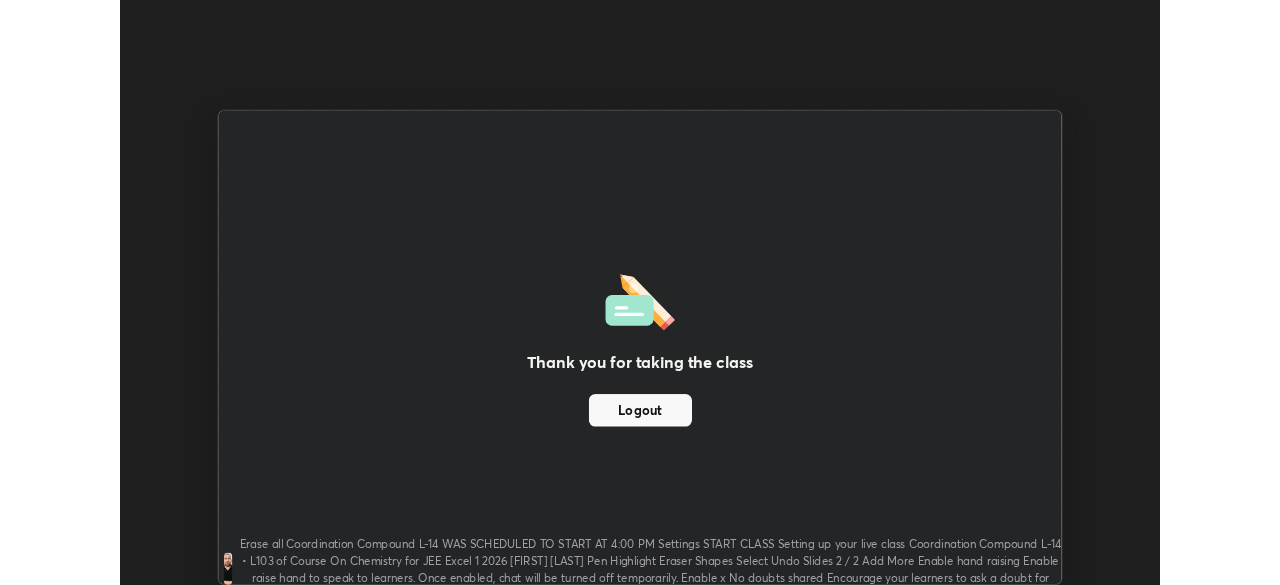 scroll, scrollTop: 585, scrollLeft: 1280, axis: both 